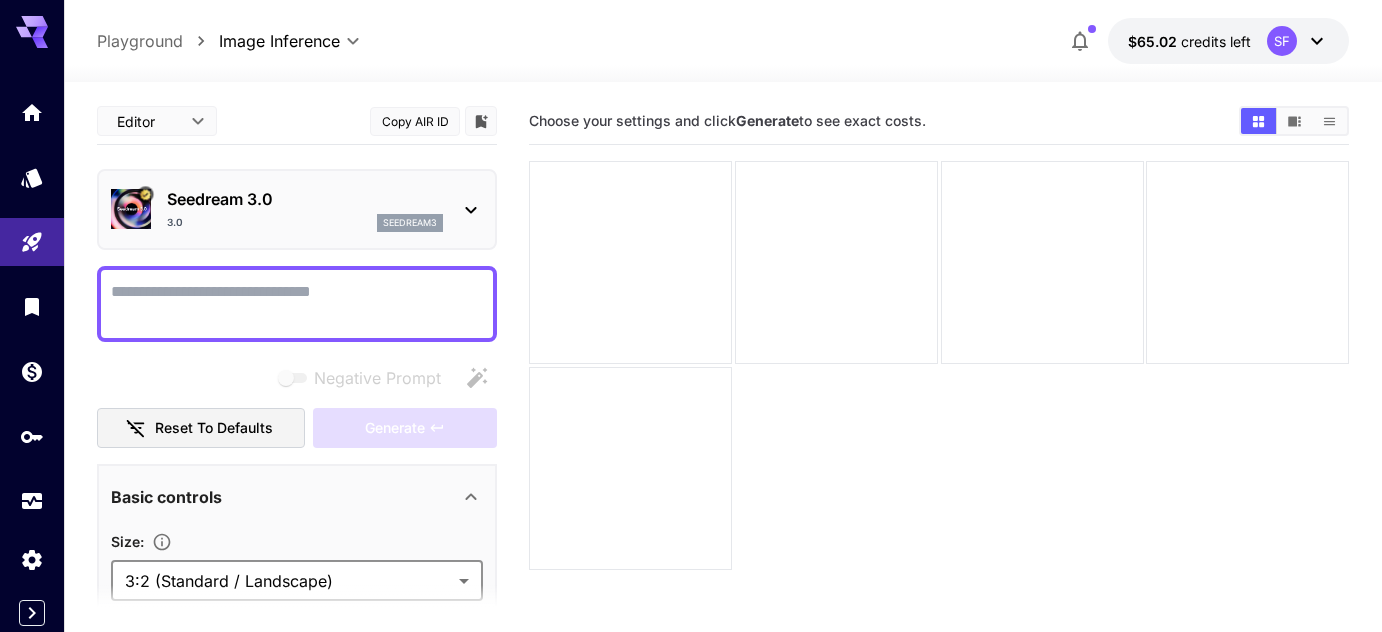 scroll, scrollTop: 157, scrollLeft: 0, axis: vertical 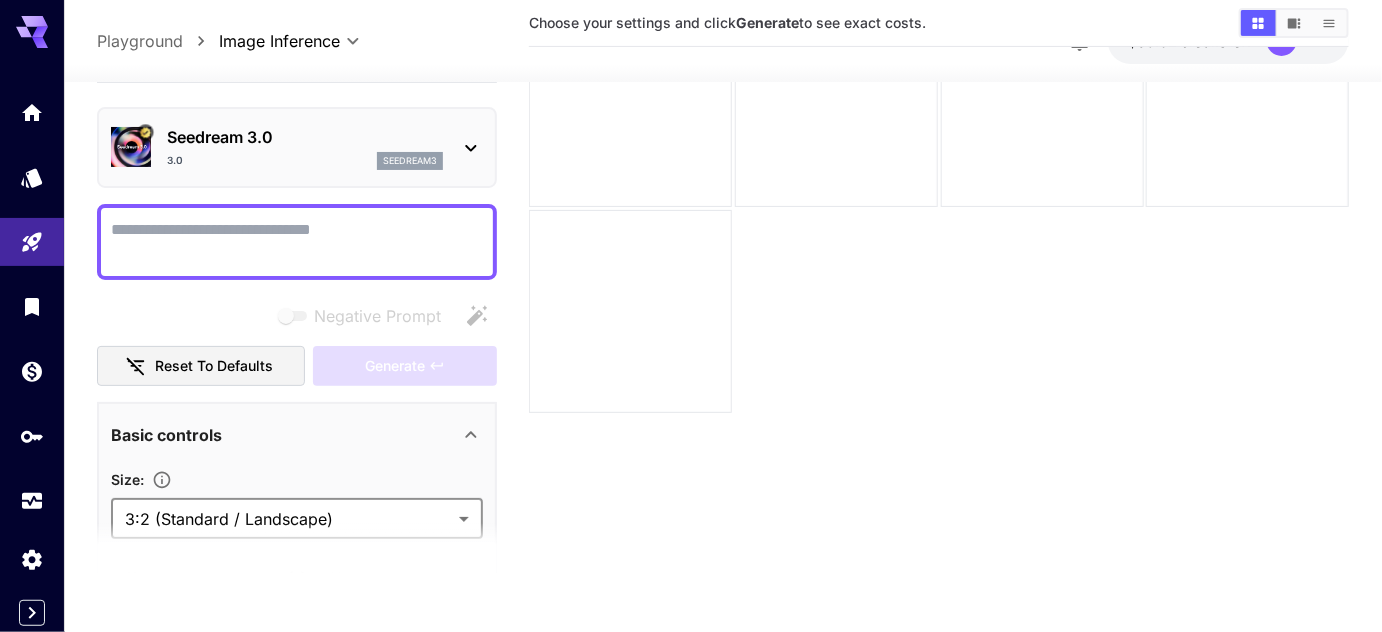 click on "Seedream 3.0" at bounding box center (305, 137) 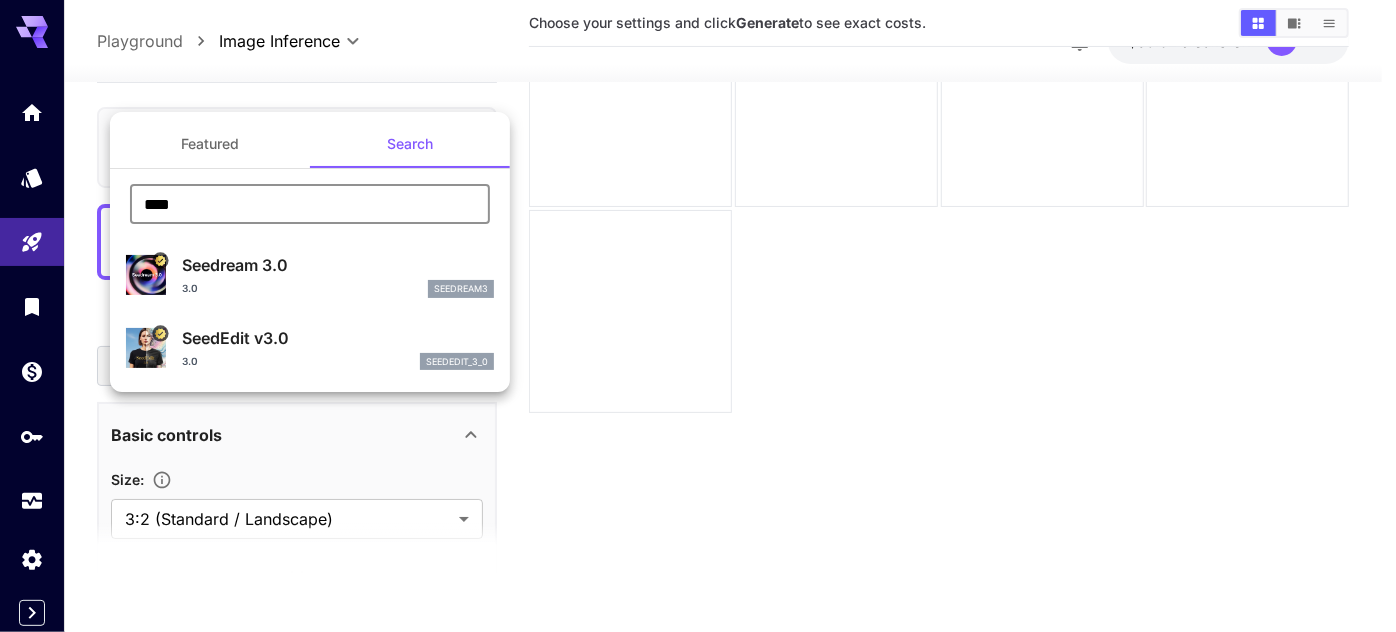 drag, startPoint x: 153, startPoint y: 196, endPoint x: 117, endPoint y: 191, distance: 36.345562 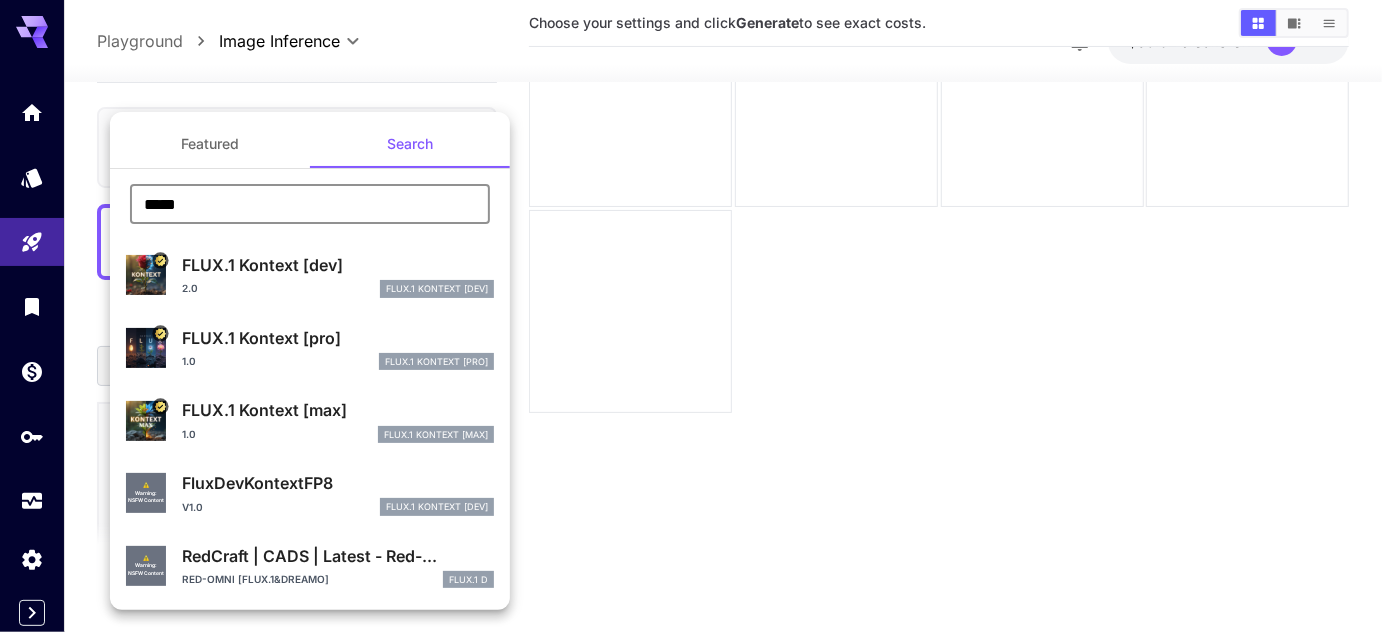 drag, startPoint x: 200, startPoint y: 202, endPoint x: 122, endPoint y: 204, distance: 78.025635 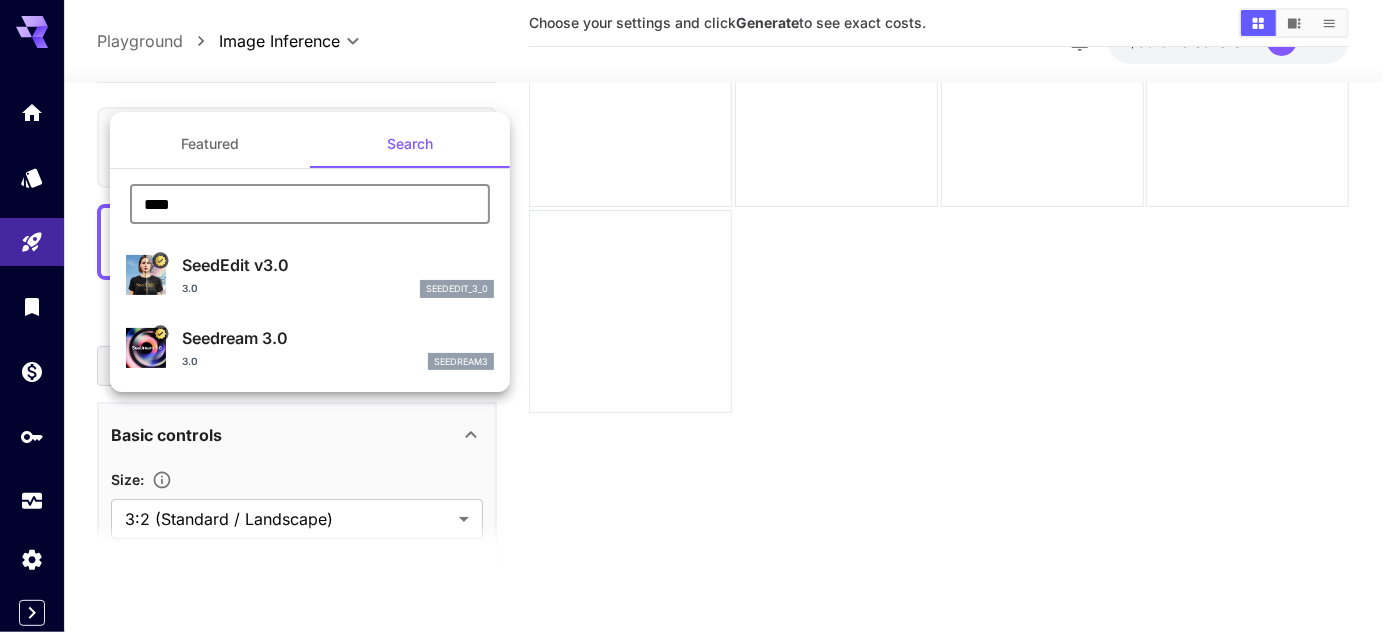 drag, startPoint x: 210, startPoint y: 210, endPoint x: 137, endPoint y: 204, distance: 73.24616 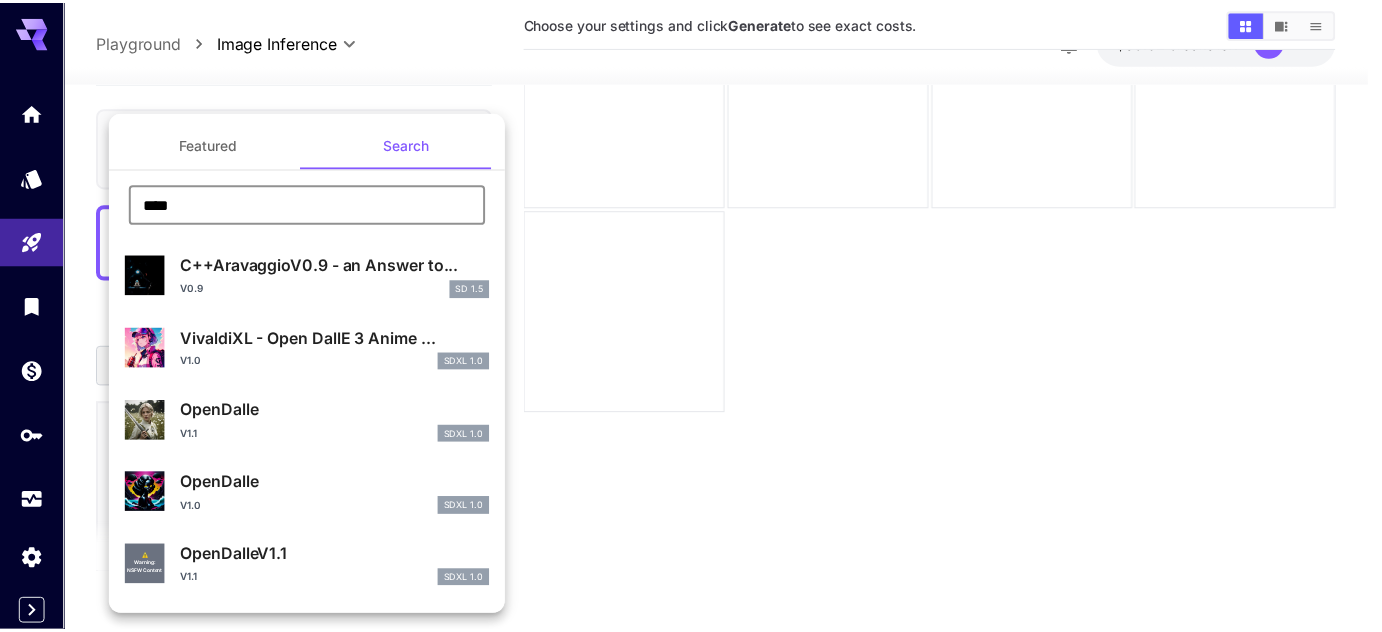 scroll, scrollTop: 285, scrollLeft: 0, axis: vertical 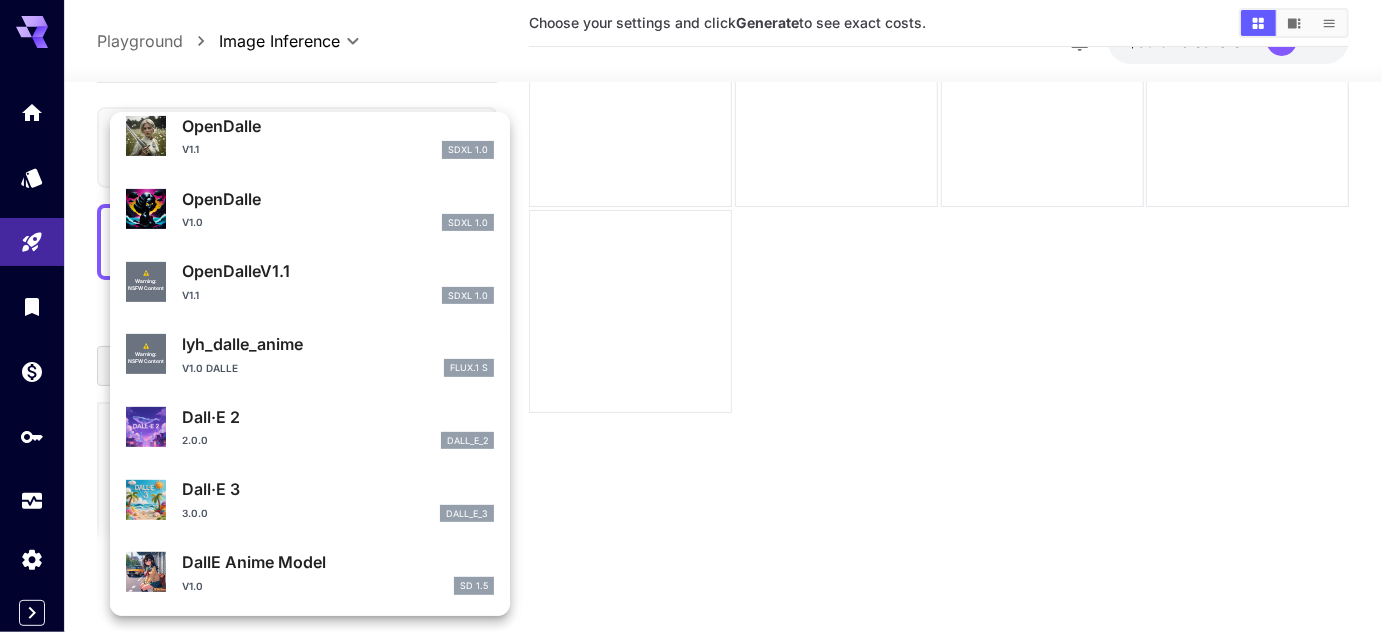 type on "****" 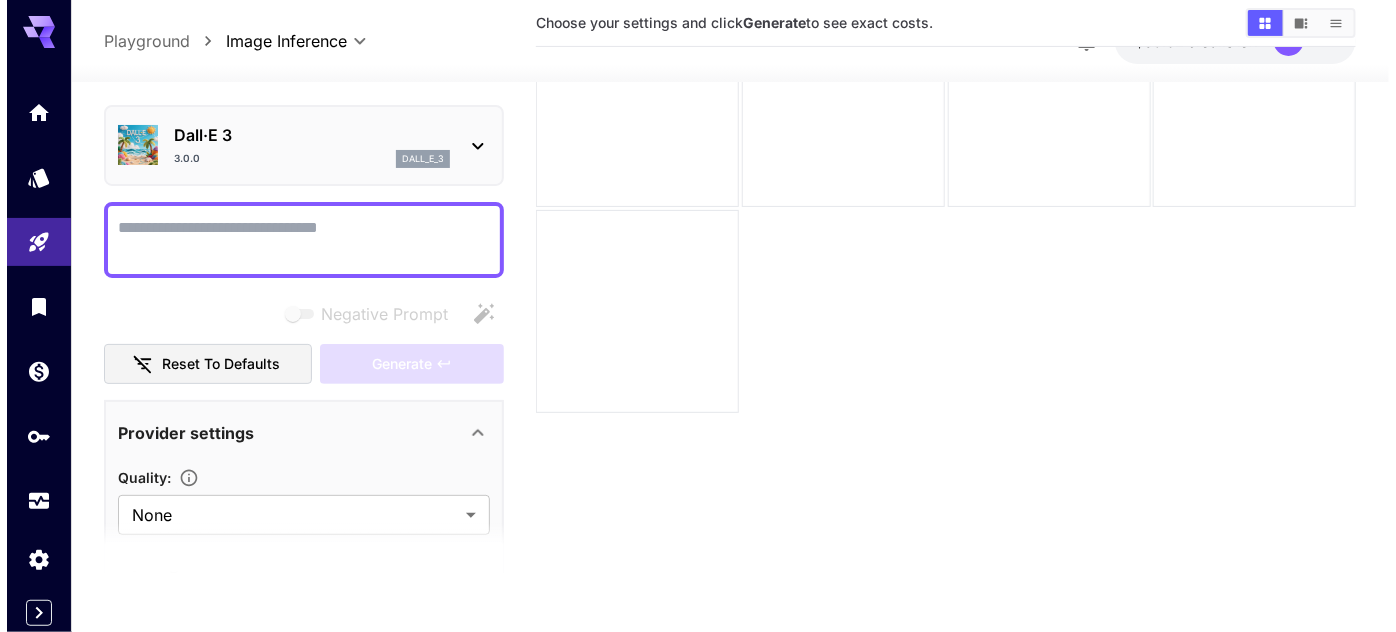 scroll, scrollTop: 0, scrollLeft: 0, axis: both 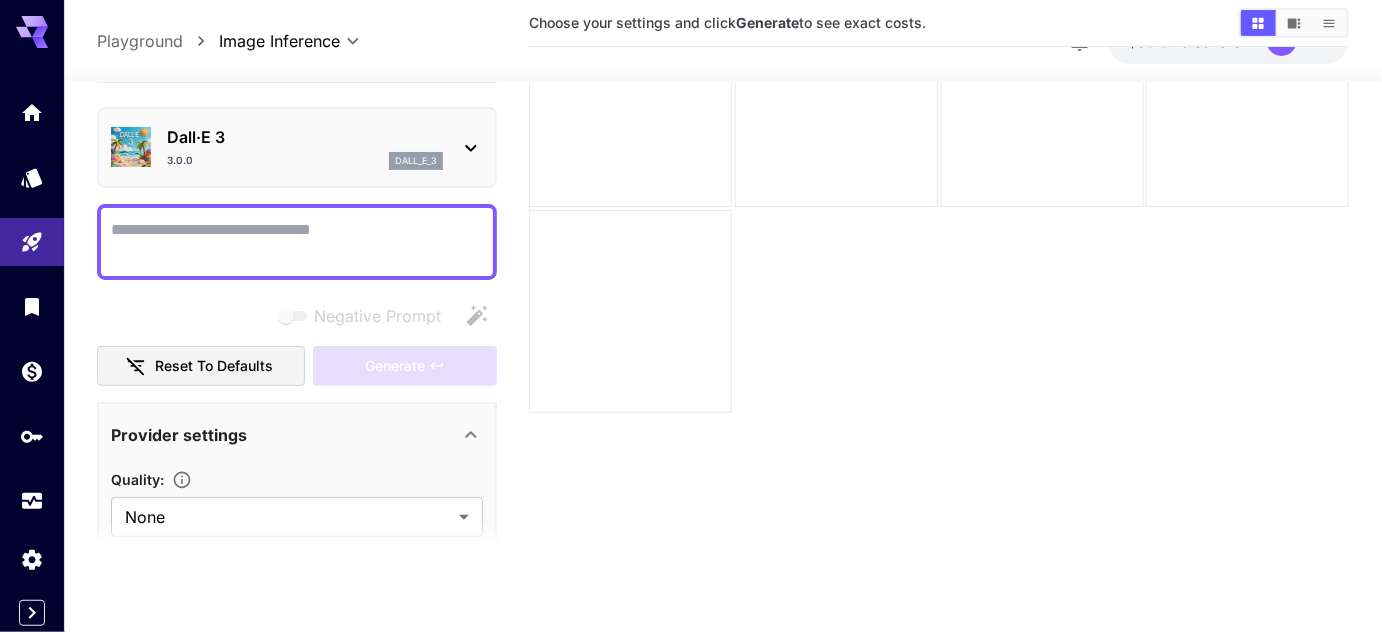 click on "Dall·E 3 3.0.0 dall_e_3" at bounding box center [297, 147] 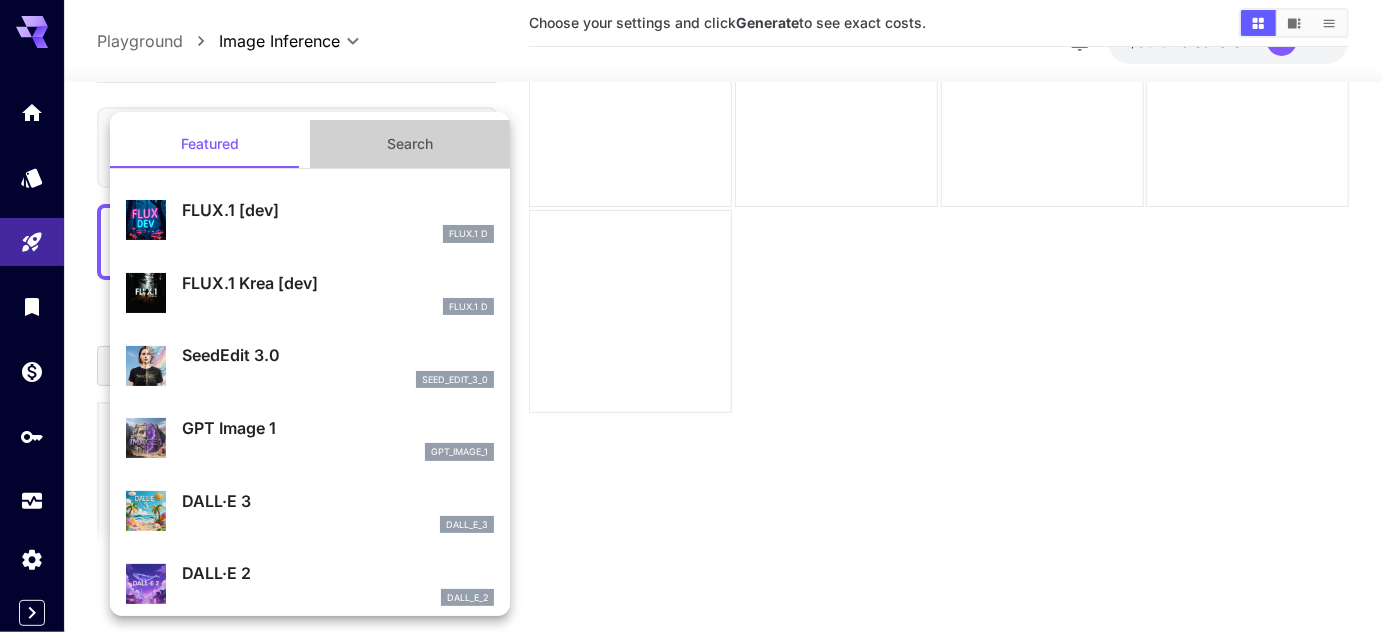 click on "Search" at bounding box center [410, 144] 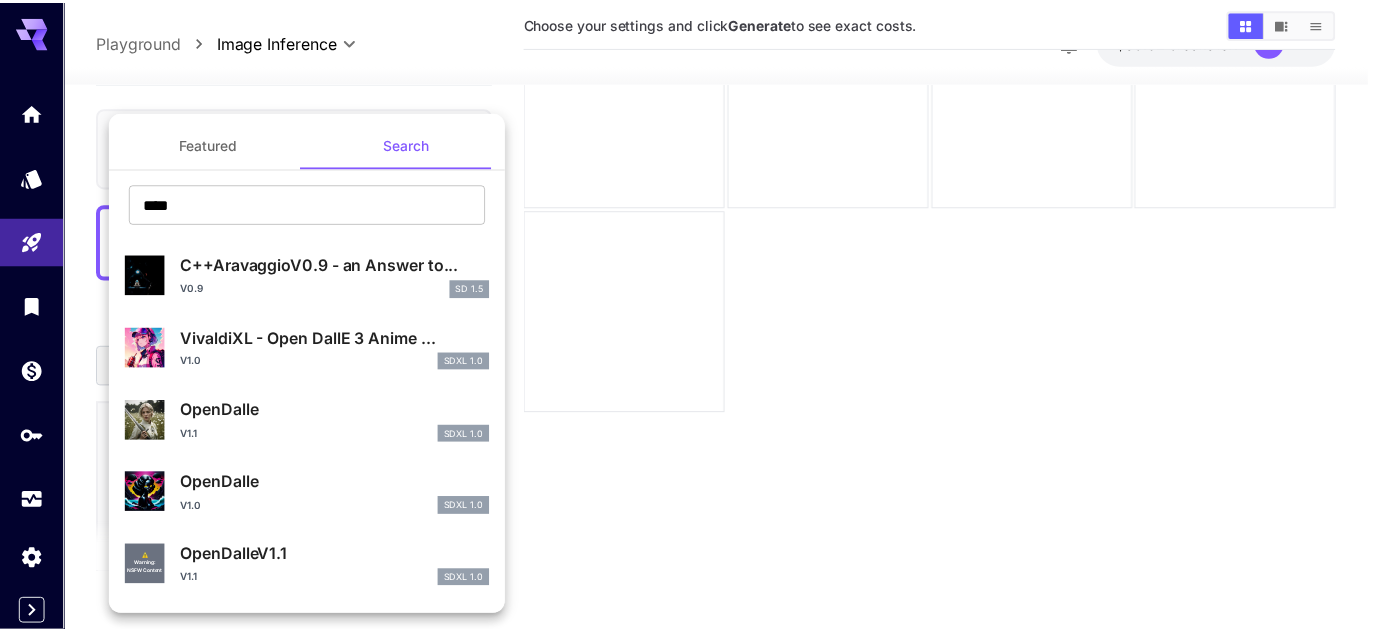 scroll, scrollTop: 285, scrollLeft: 0, axis: vertical 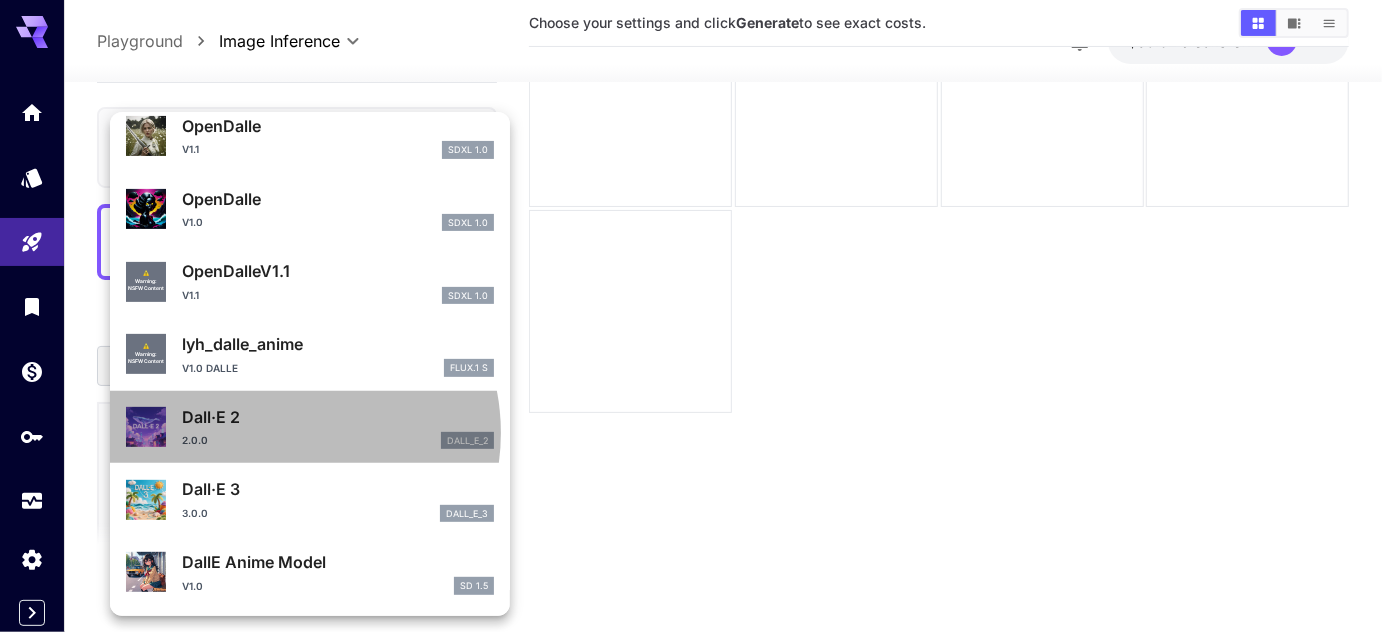 click on "2.0.0 dall_e_2" at bounding box center (338, 441) 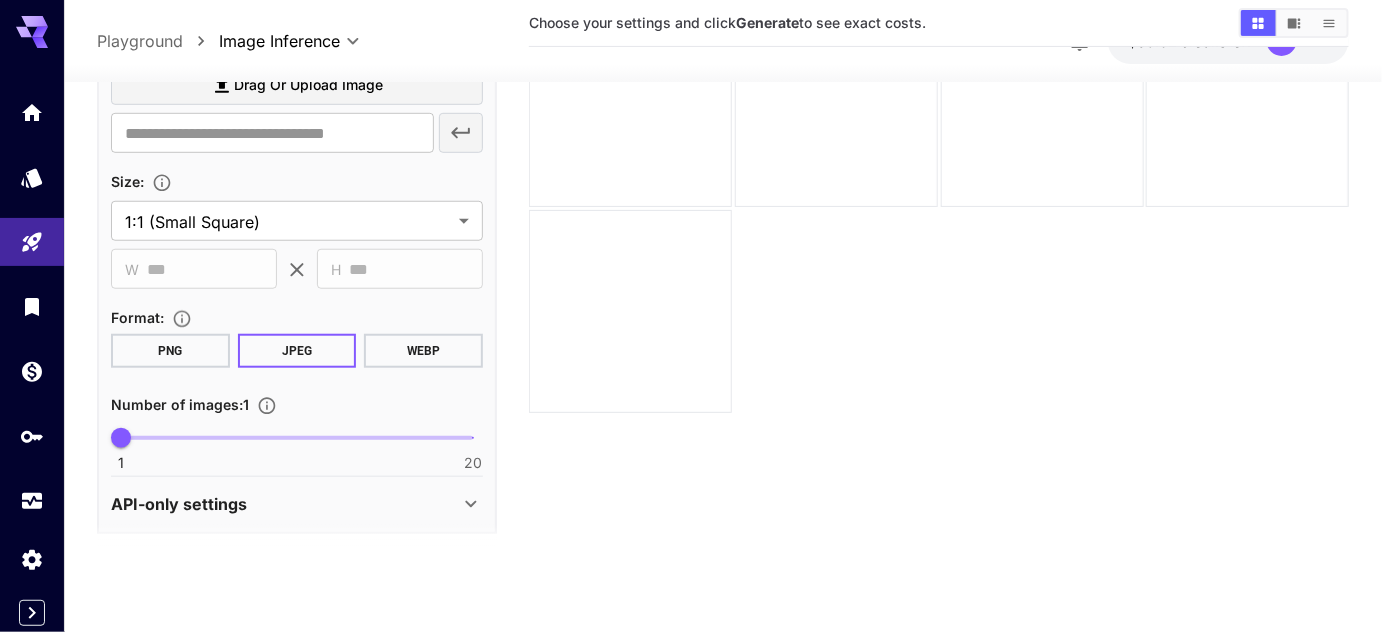 scroll, scrollTop: 436, scrollLeft: 0, axis: vertical 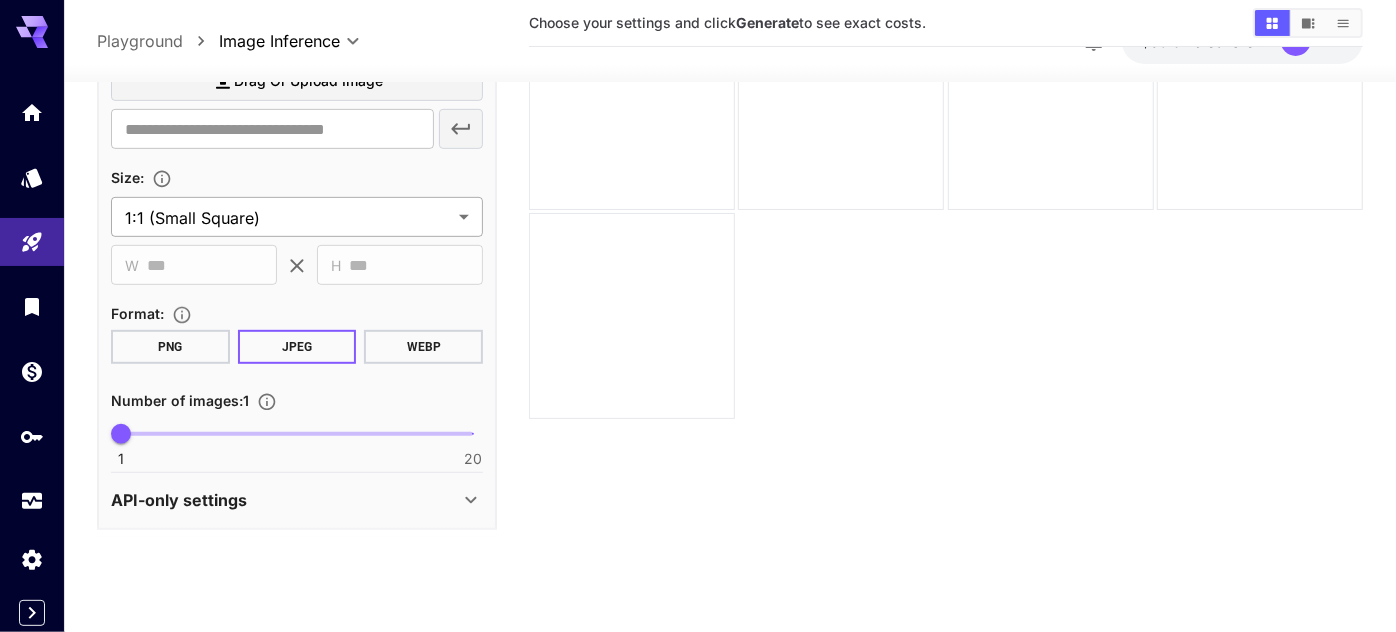 click on "**********" at bounding box center [698, 238] 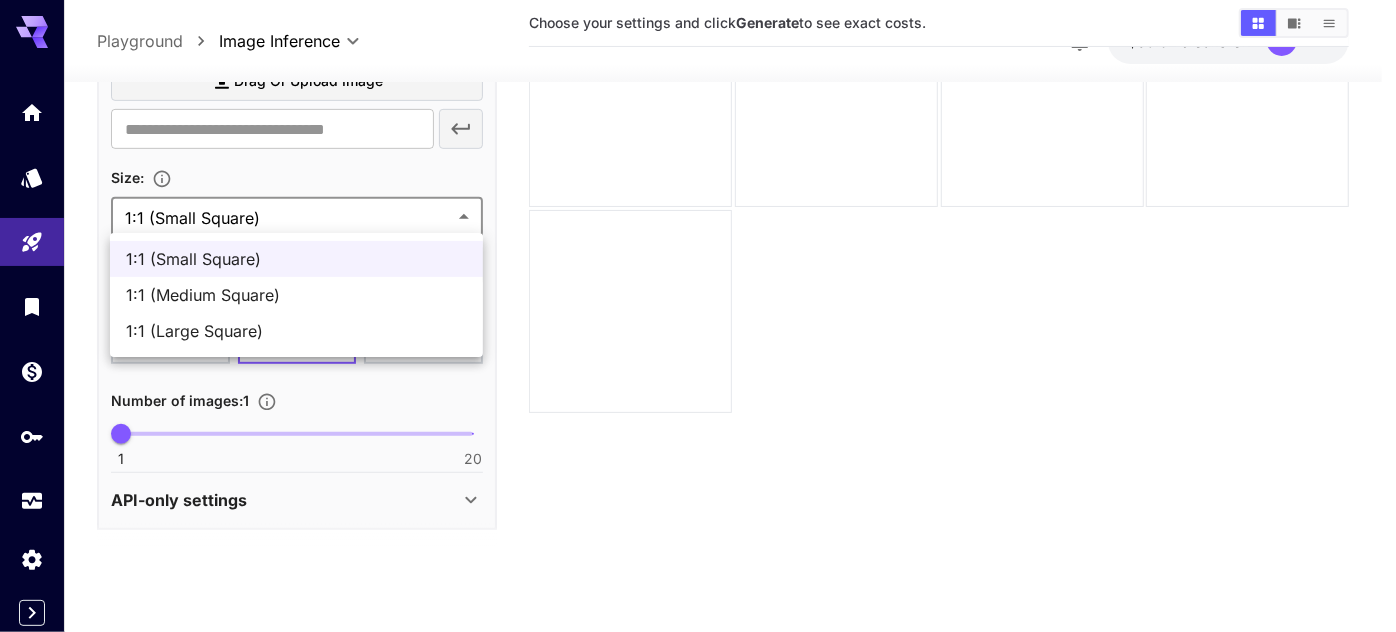 click on "1:1 (Medium Square)" at bounding box center [296, 295] 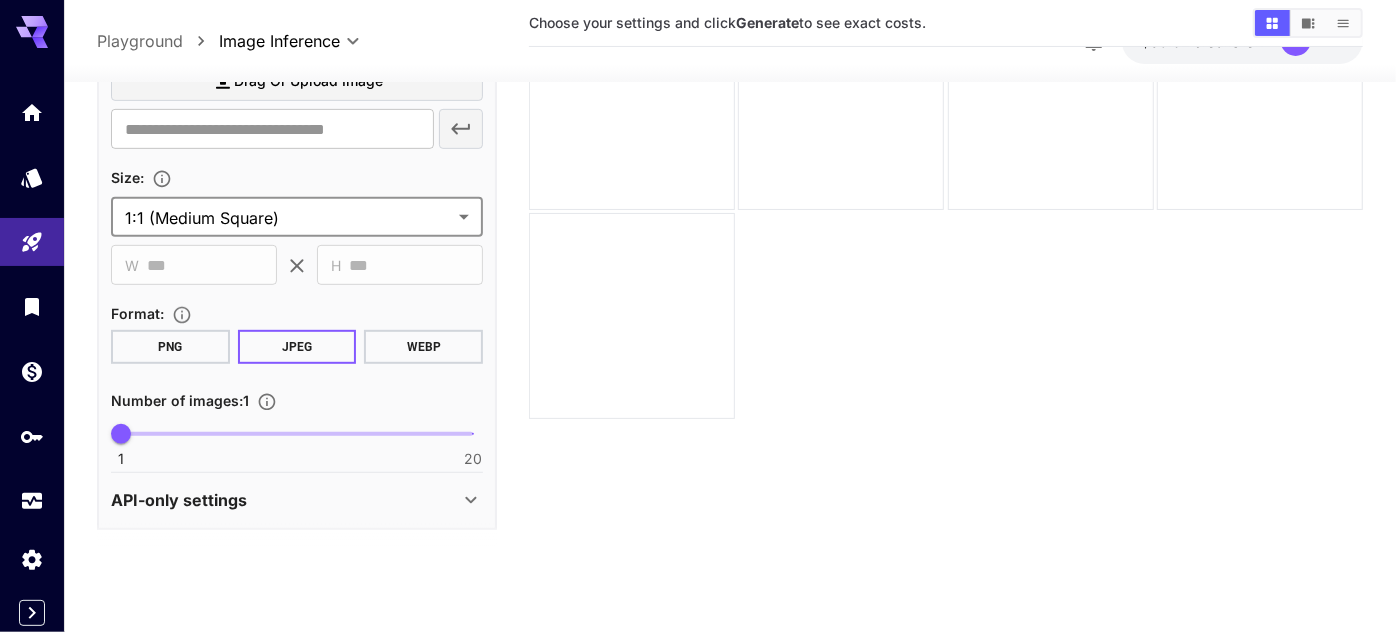 click on "**********" at bounding box center (698, 238) 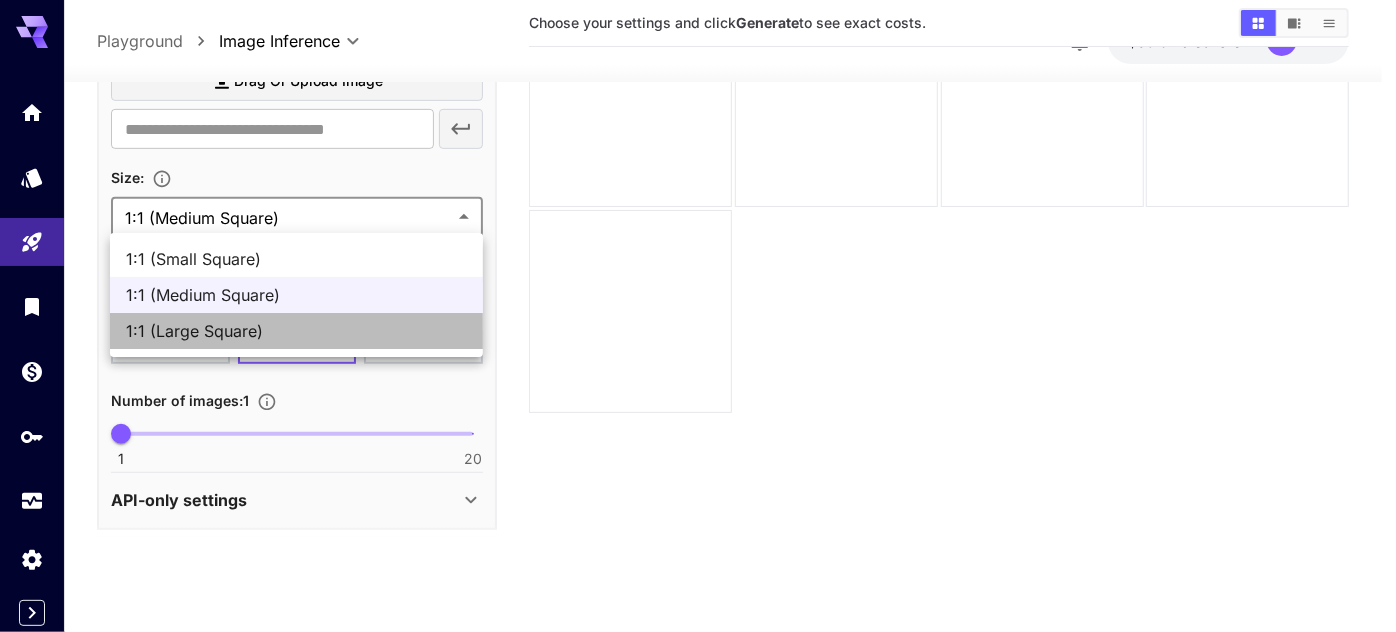 click on "1:1 (Large Square)" at bounding box center (296, 331) 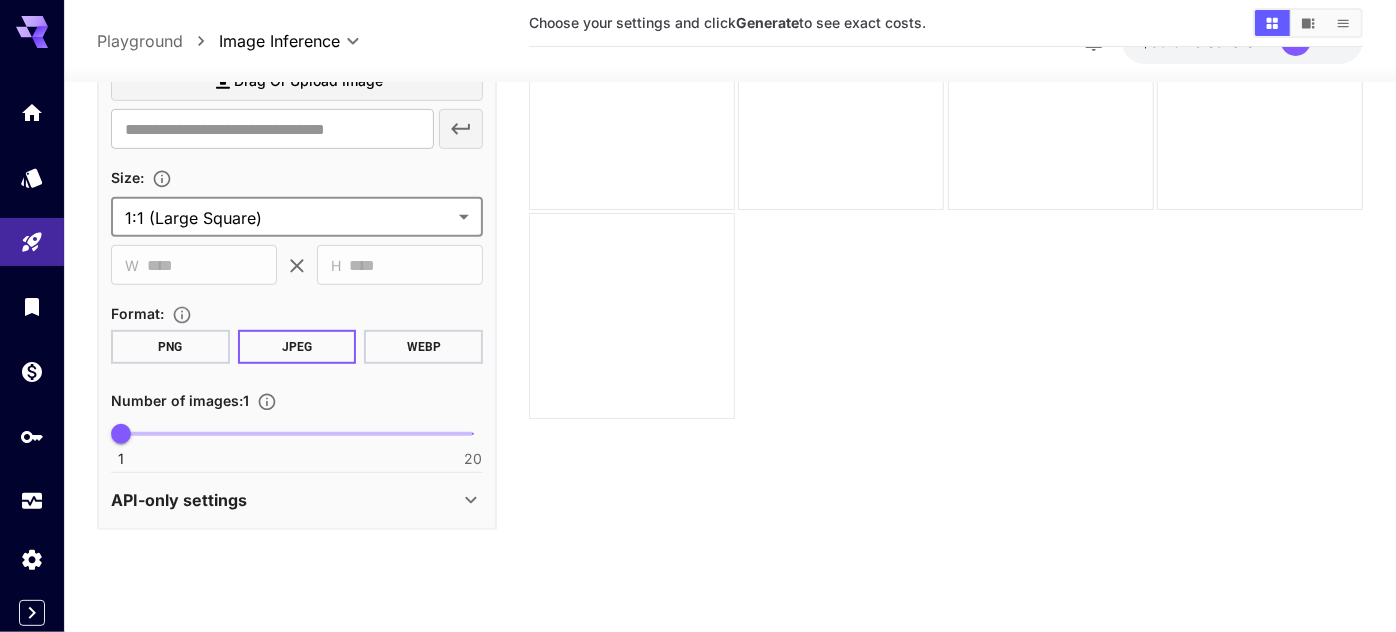 click on "**********" at bounding box center [698, 238] 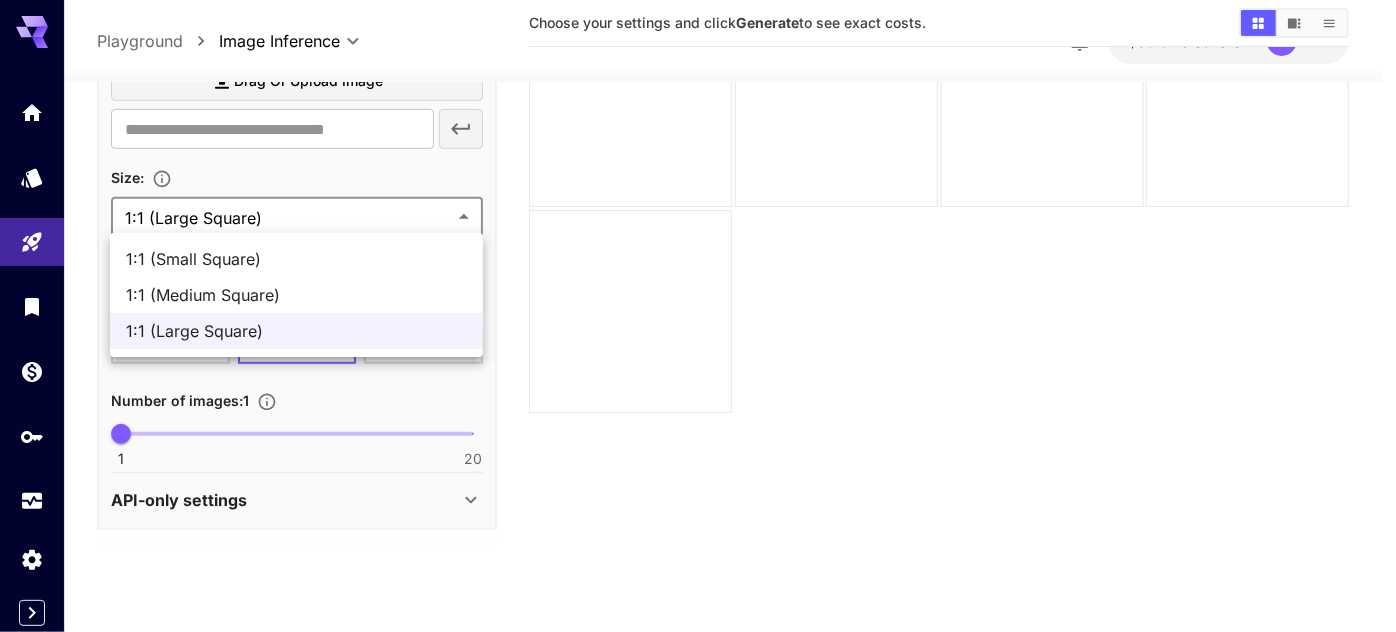 click at bounding box center (698, 316) 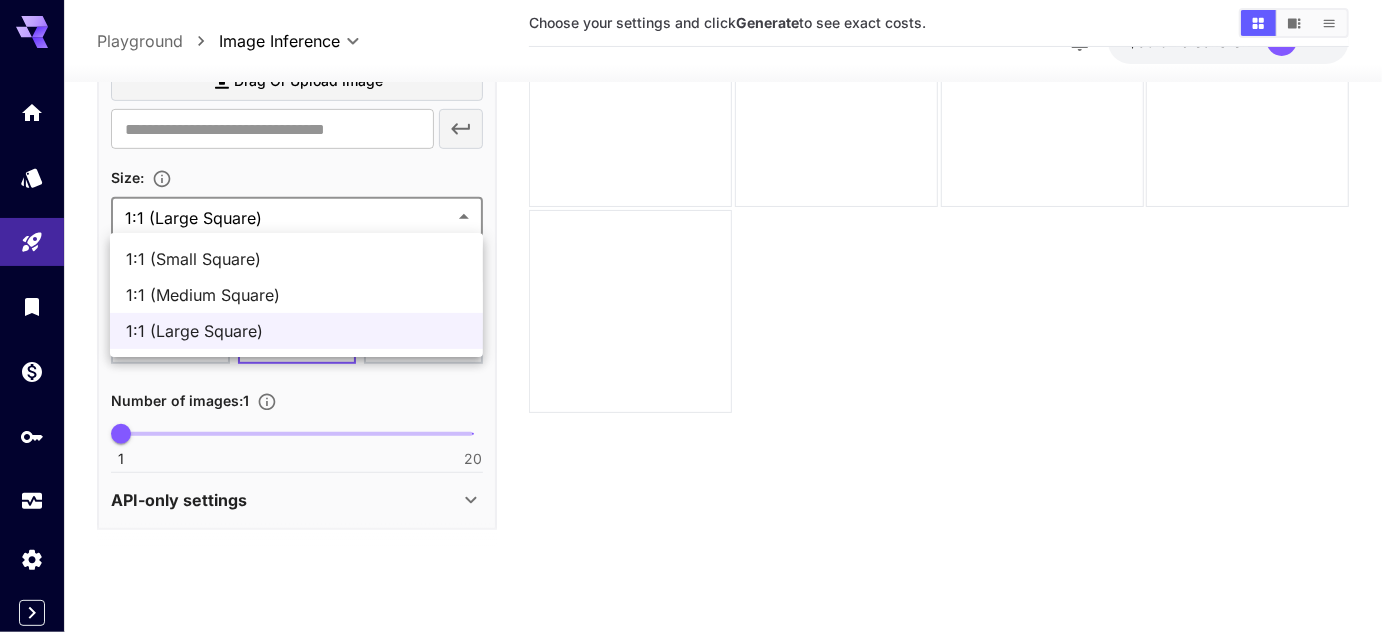 click on "**********" at bounding box center (698, 238) 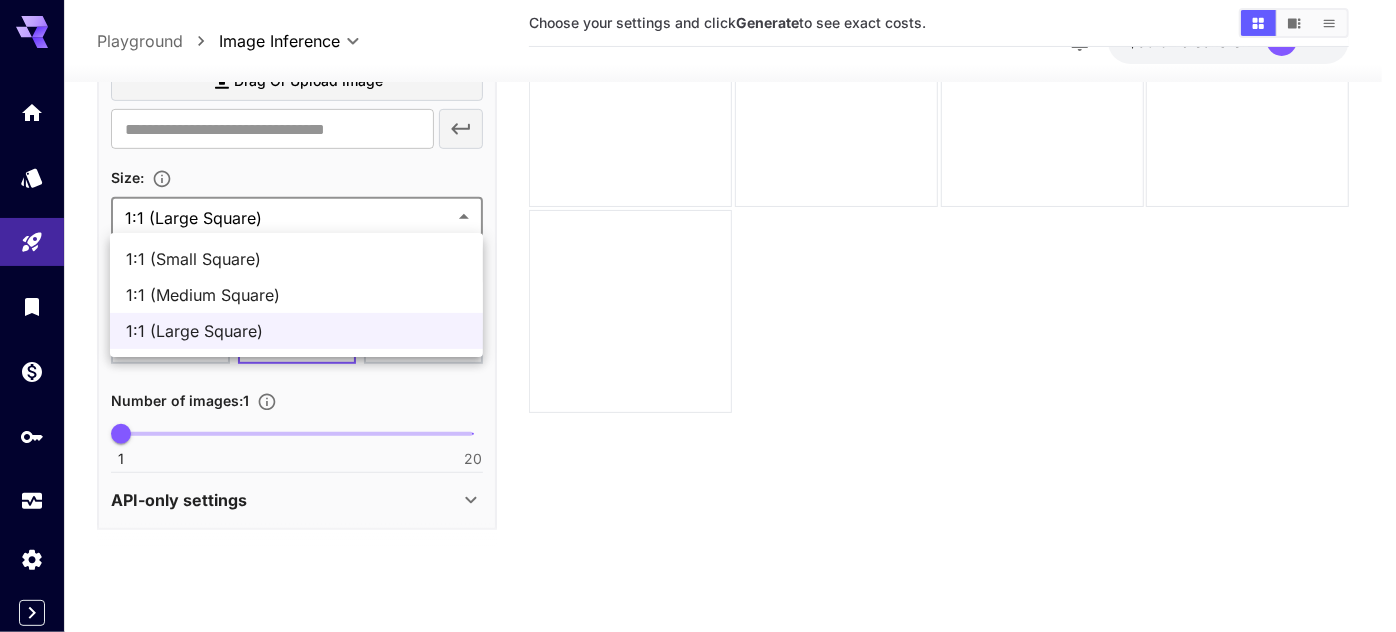 click at bounding box center (698, 316) 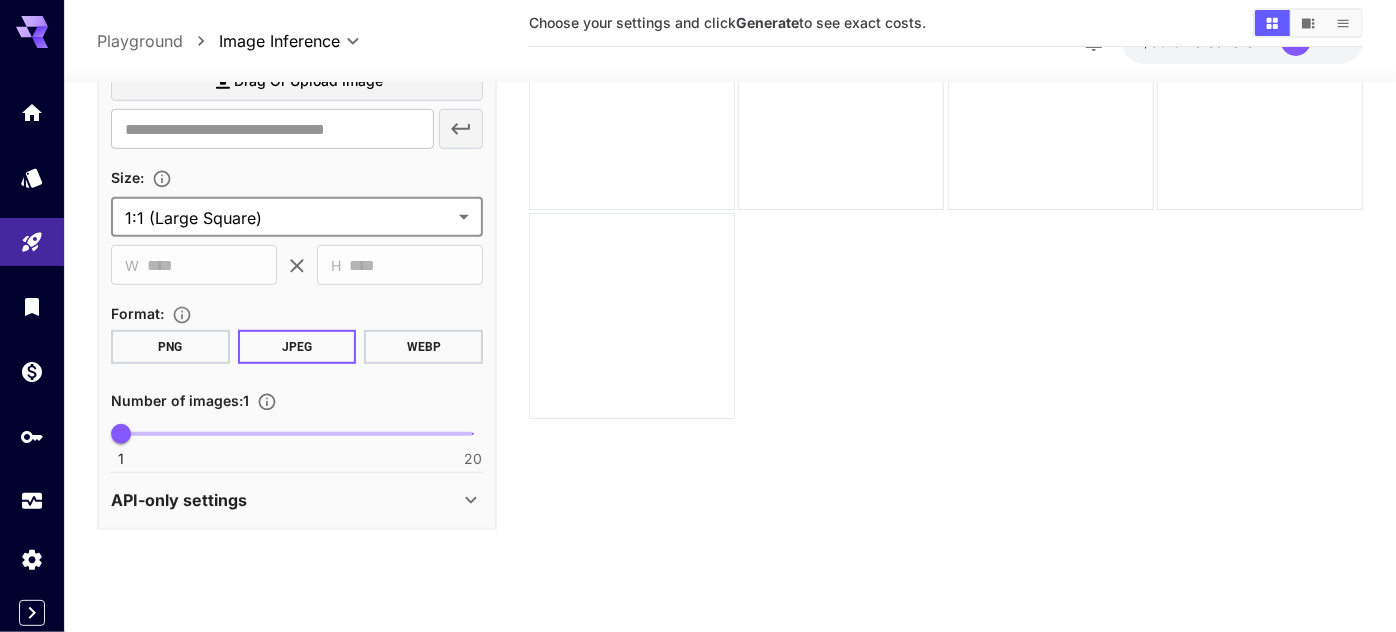 click on "**********" at bounding box center (698, 238) 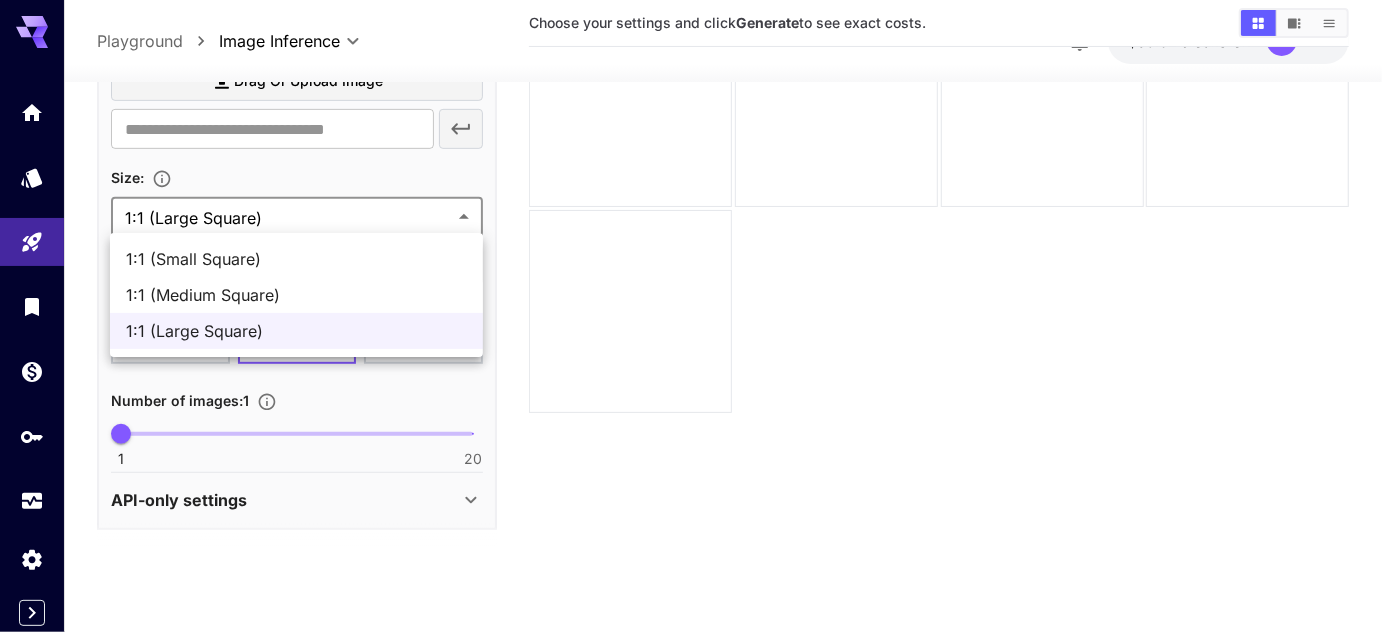 click at bounding box center (698, 316) 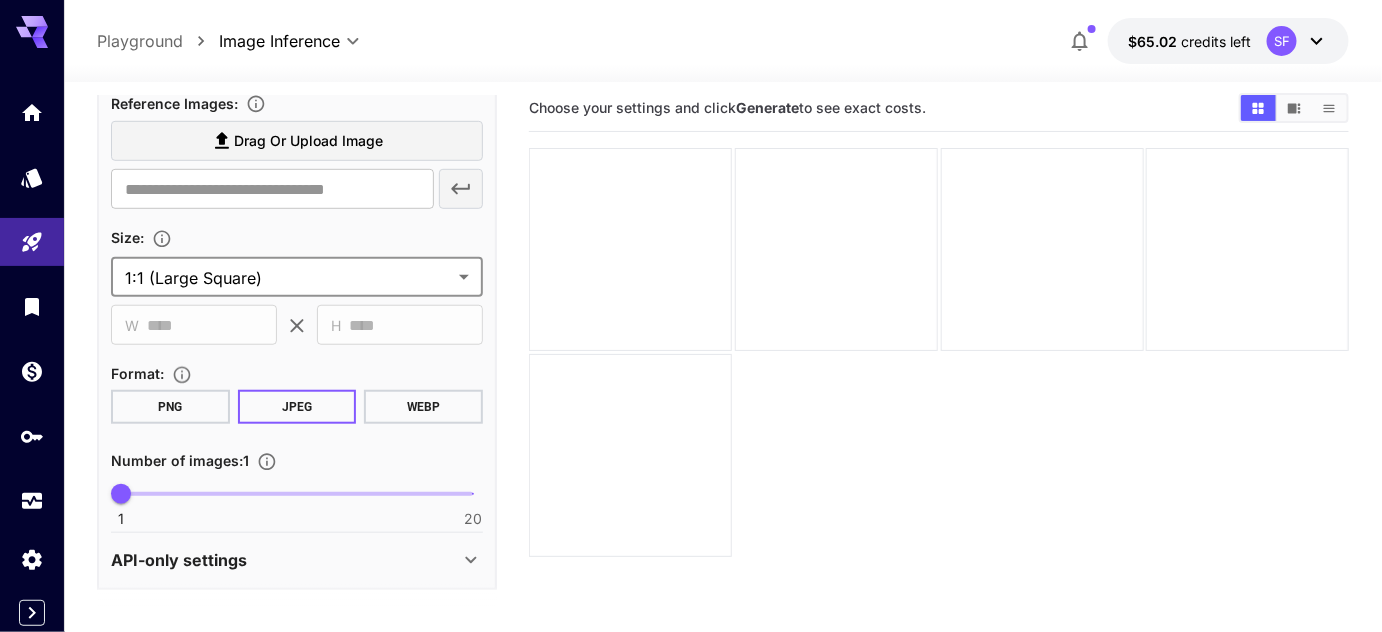 scroll, scrollTop: 0, scrollLeft: 0, axis: both 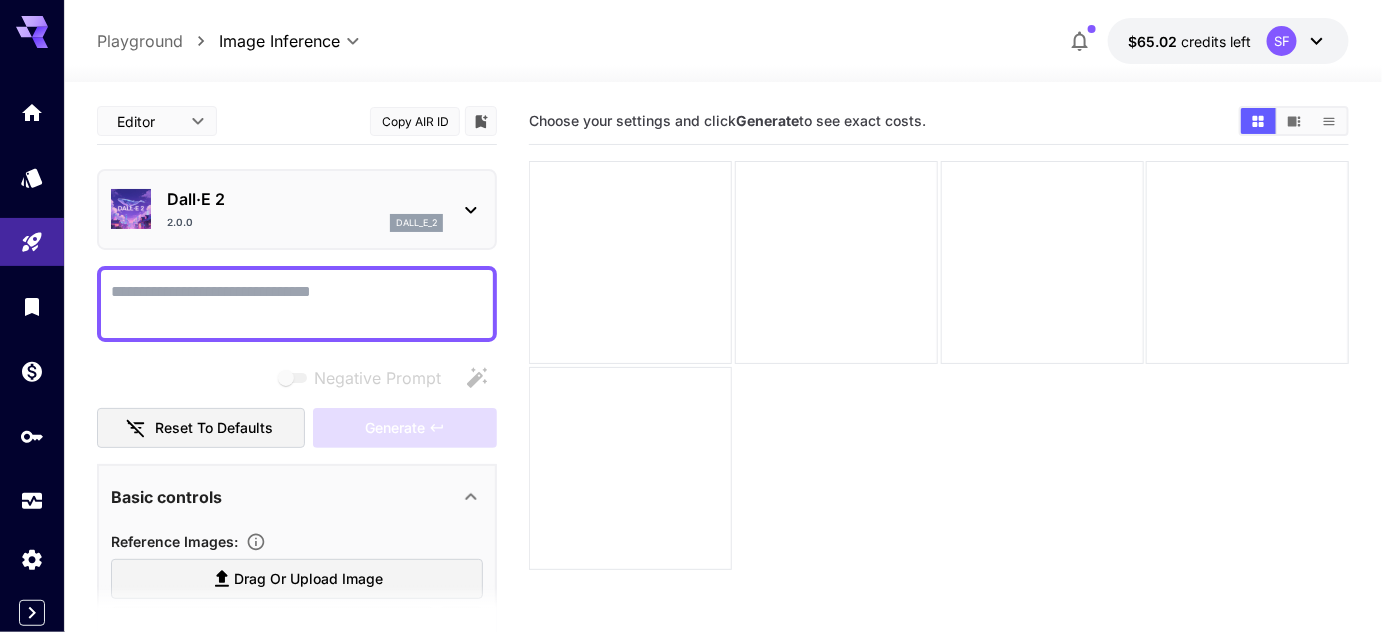 click on "Dall·E 2" at bounding box center [305, 199] 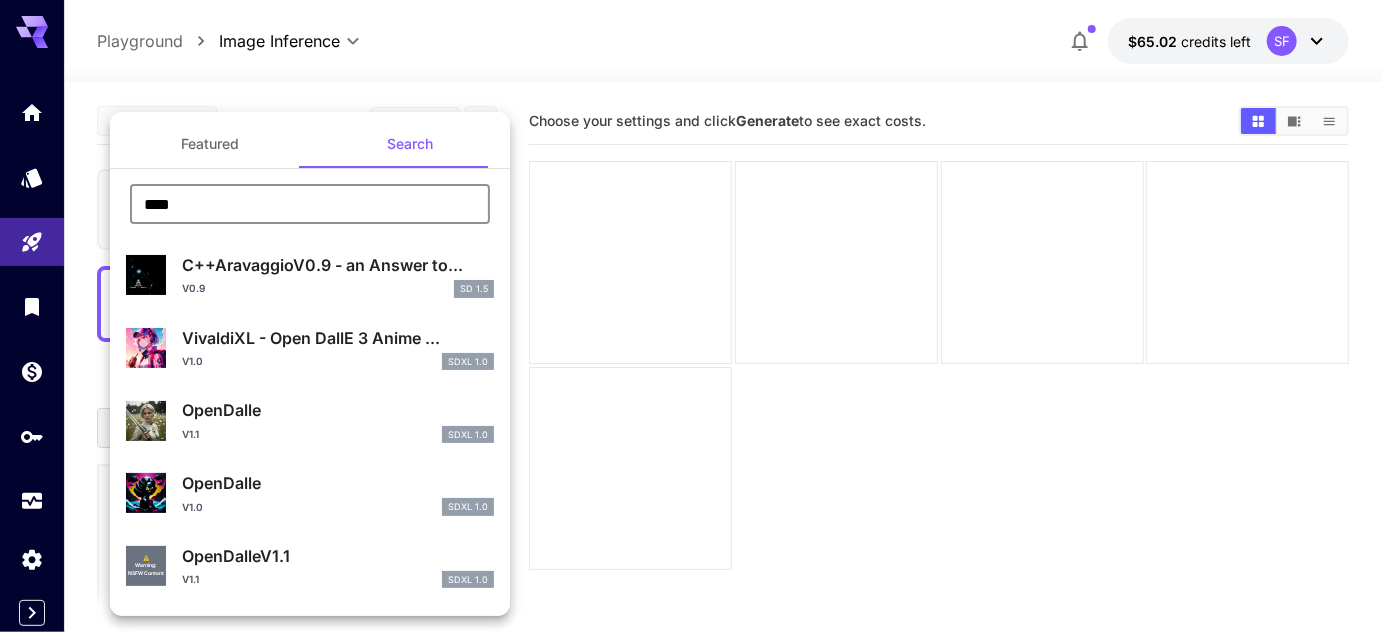 drag, startPoint x: 198, startPoint y: 204, endPoint x: 50, endPoint y: 202, distance: 148.01352 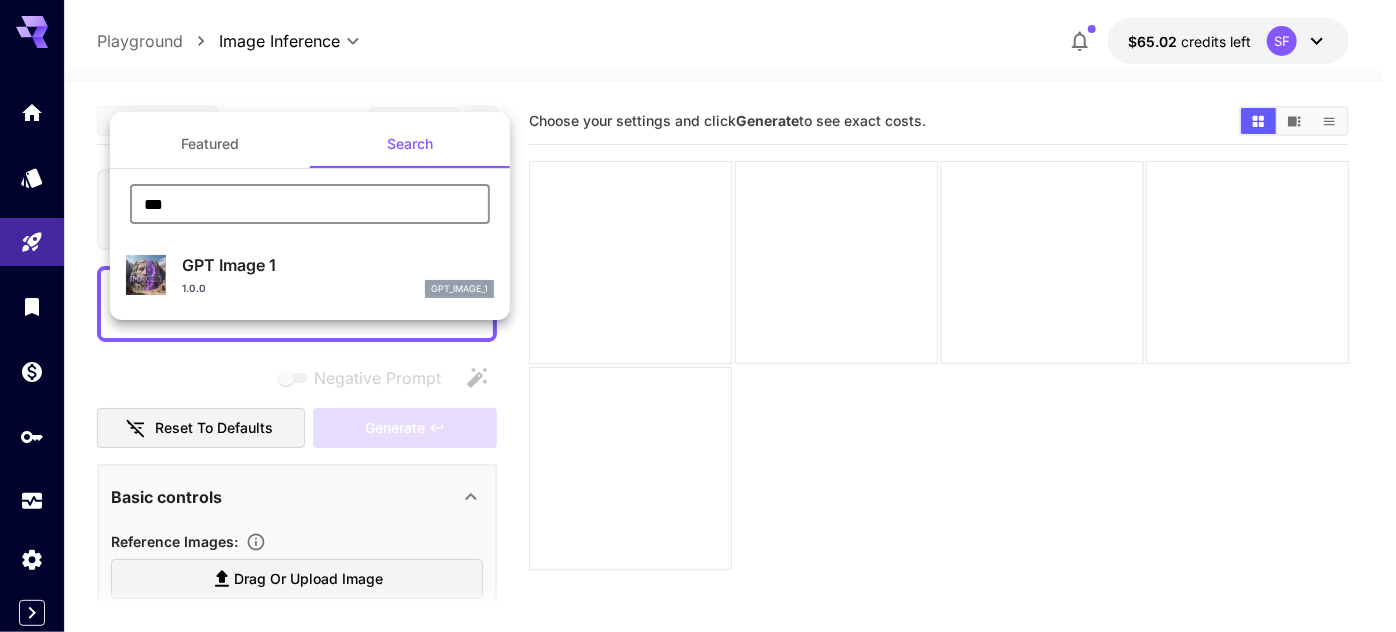 type on "***" 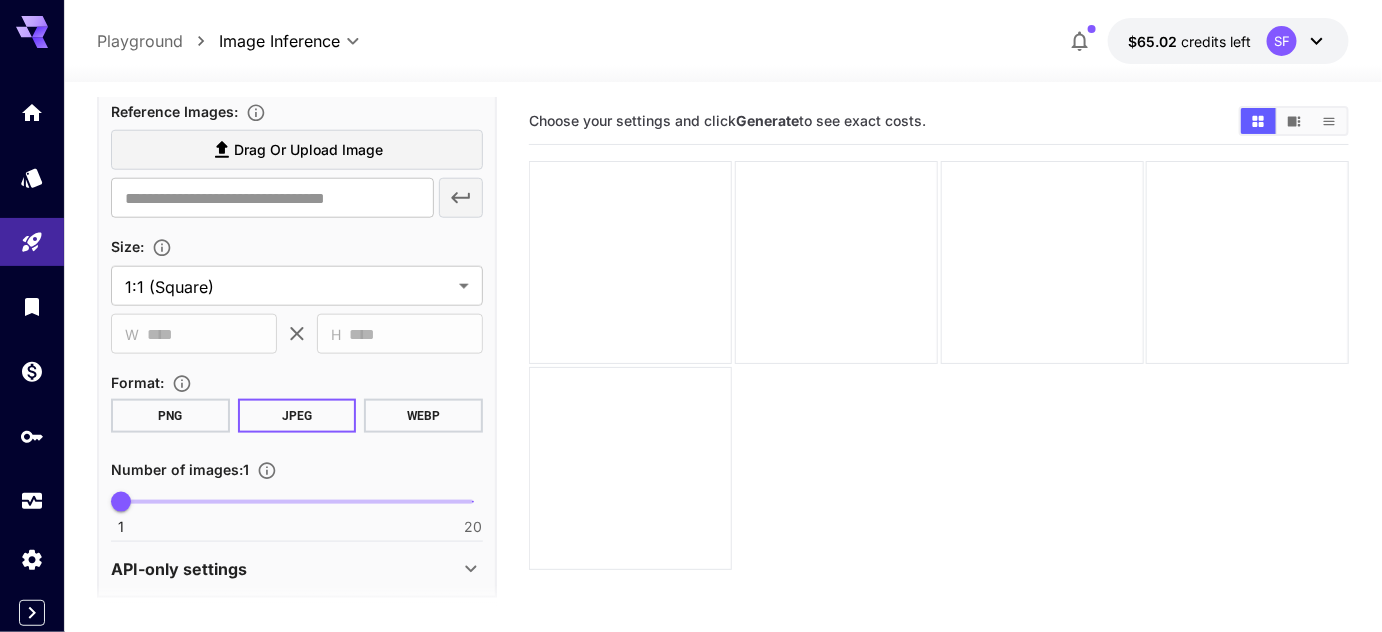 scroll, scrollTop: 679, scrollLeft: 0, axis: vertical 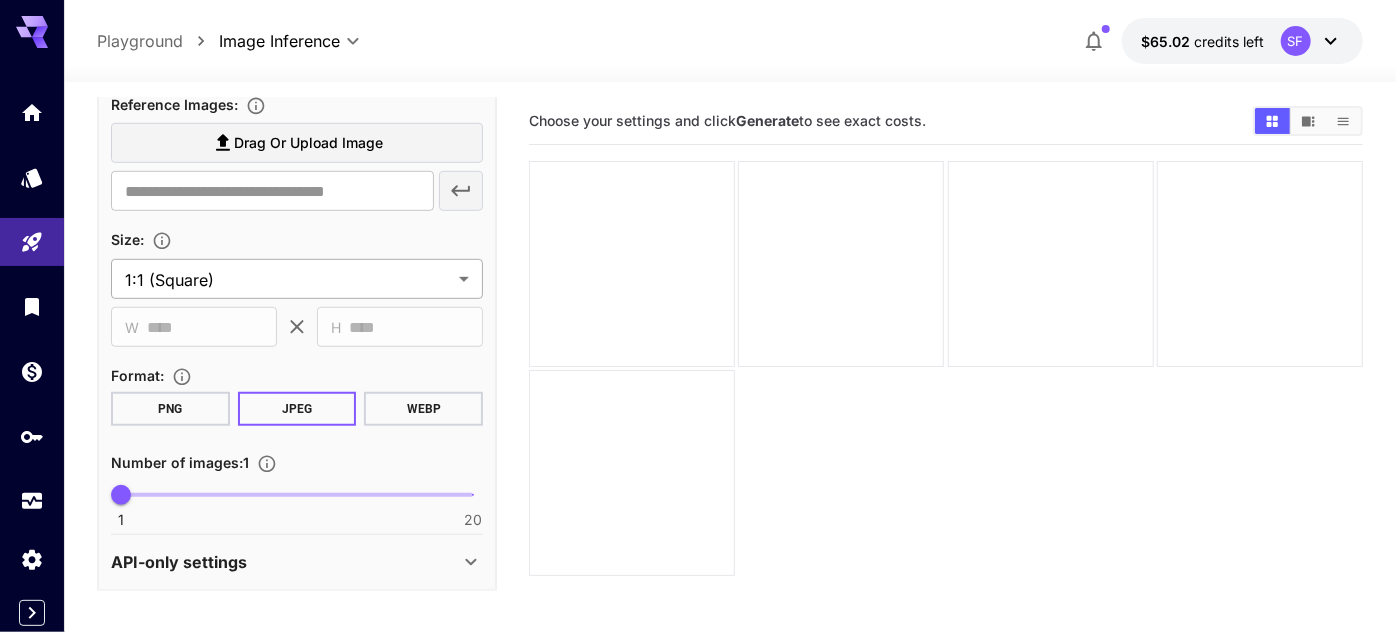 click on "**********" at bounding box center [698, 395] 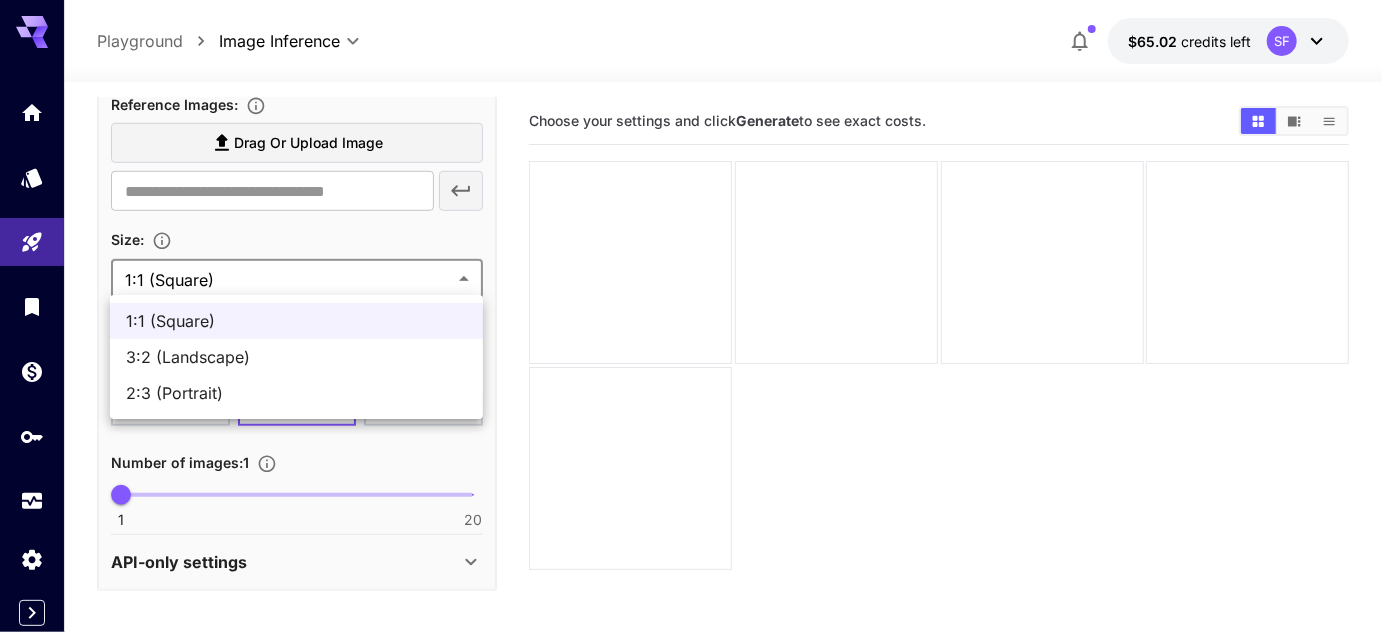 click on "3:2 (Landscape)" at bounding box center (296, 357) 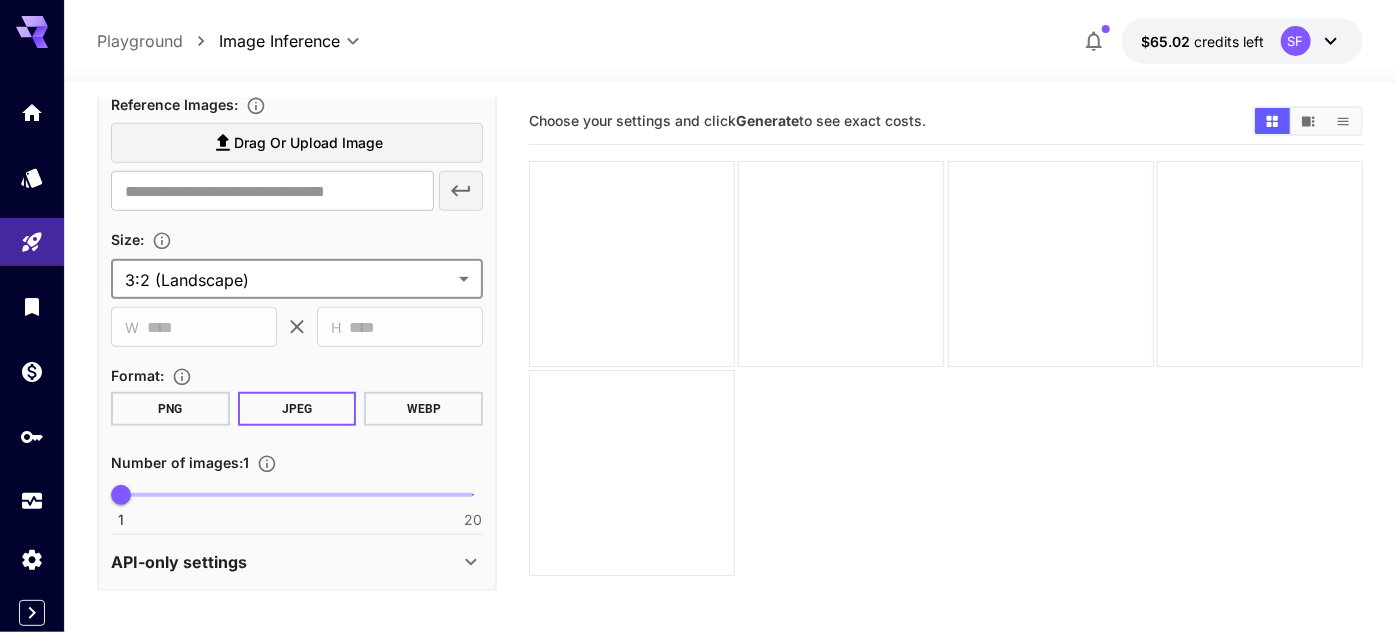 click on "**********" at bounding box center [698, 395] 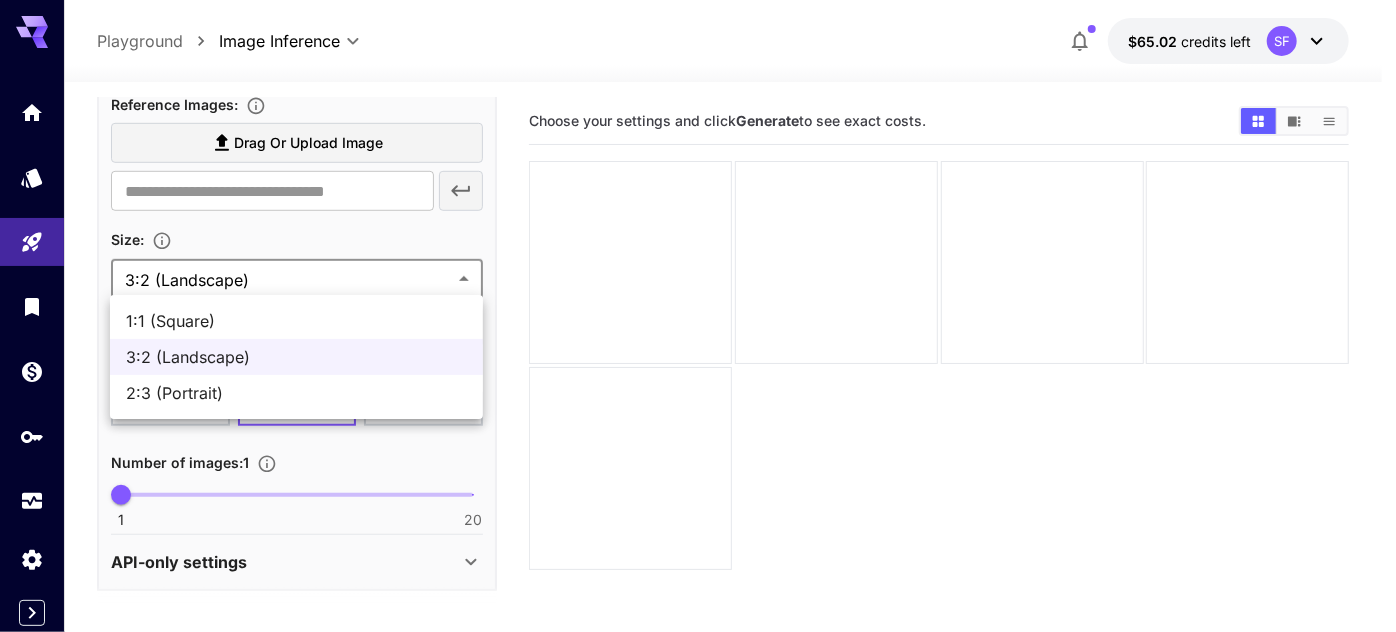 click at bounding box center (698, 316) 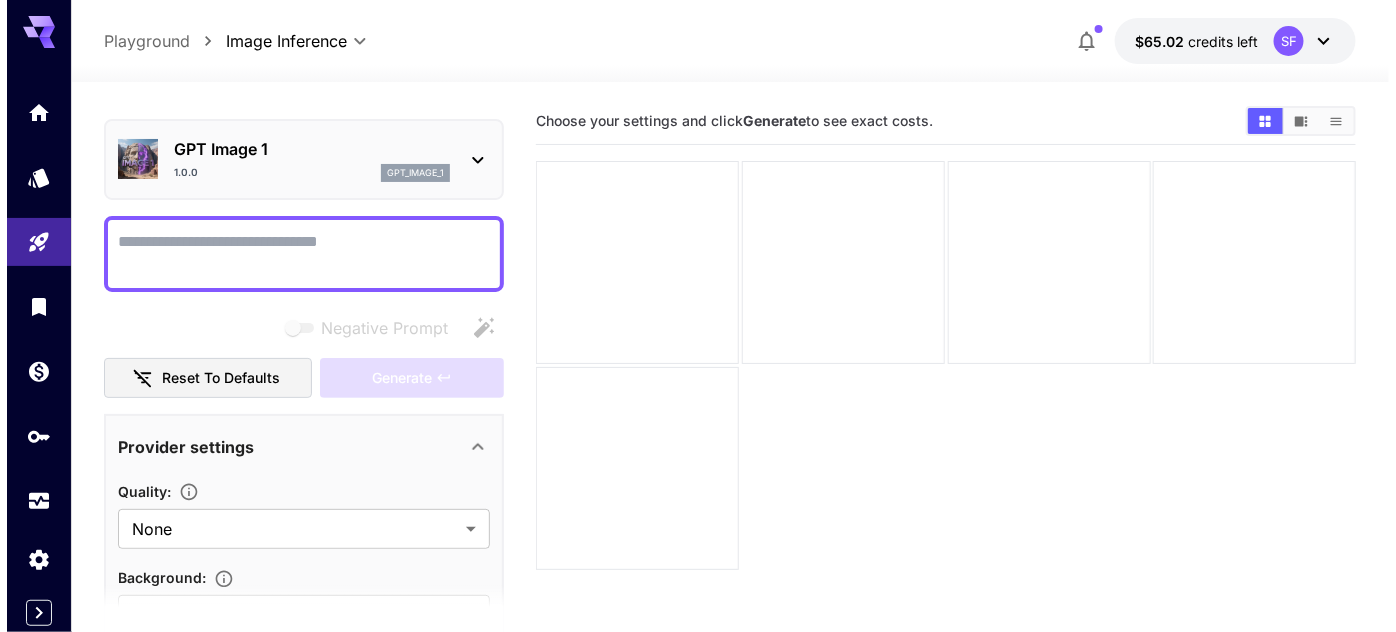 scroll, scrollTop: 0, scrollLeft: 0, axis: both 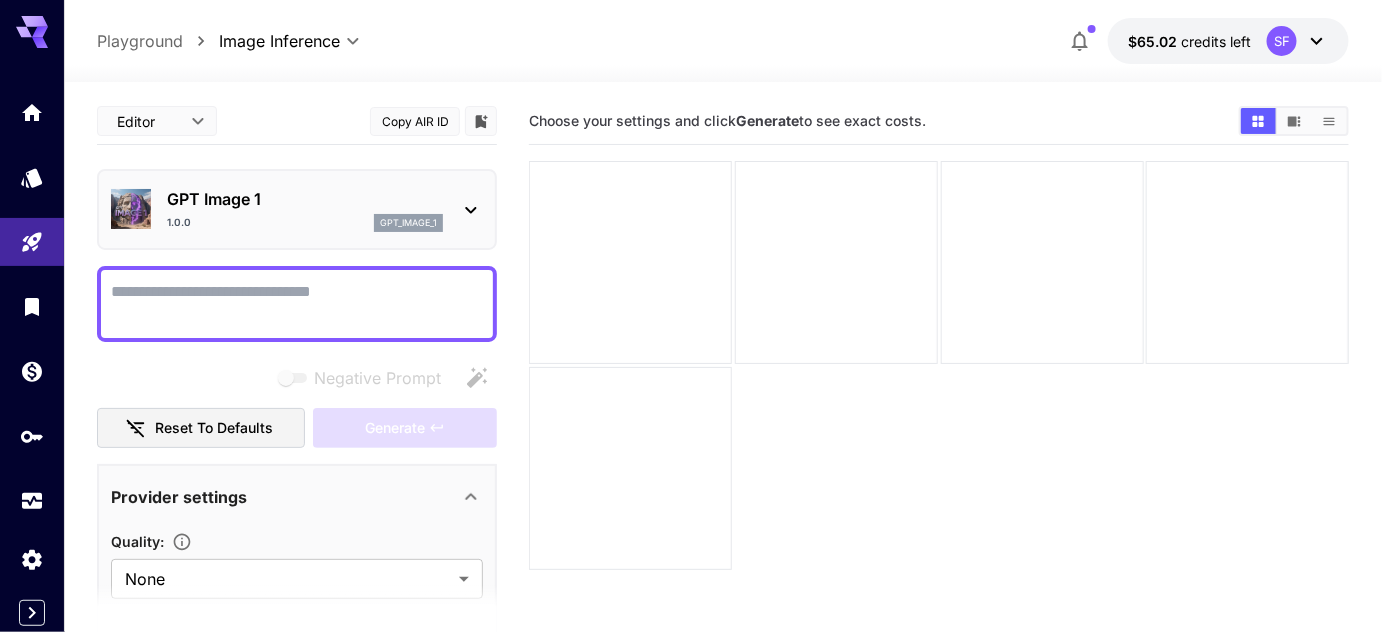 click 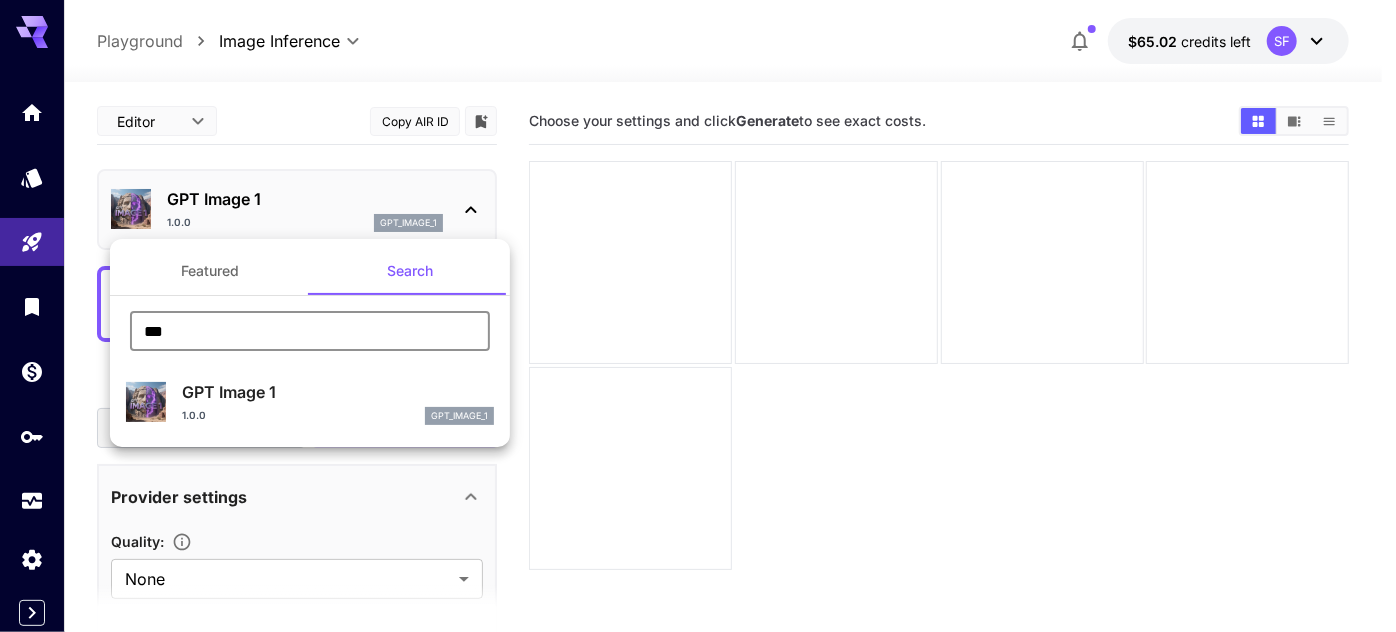 drag, startPoint x: 209, startPoint y: 330, endPoint x: 110, endPoint y: 338, distance: 99.32271 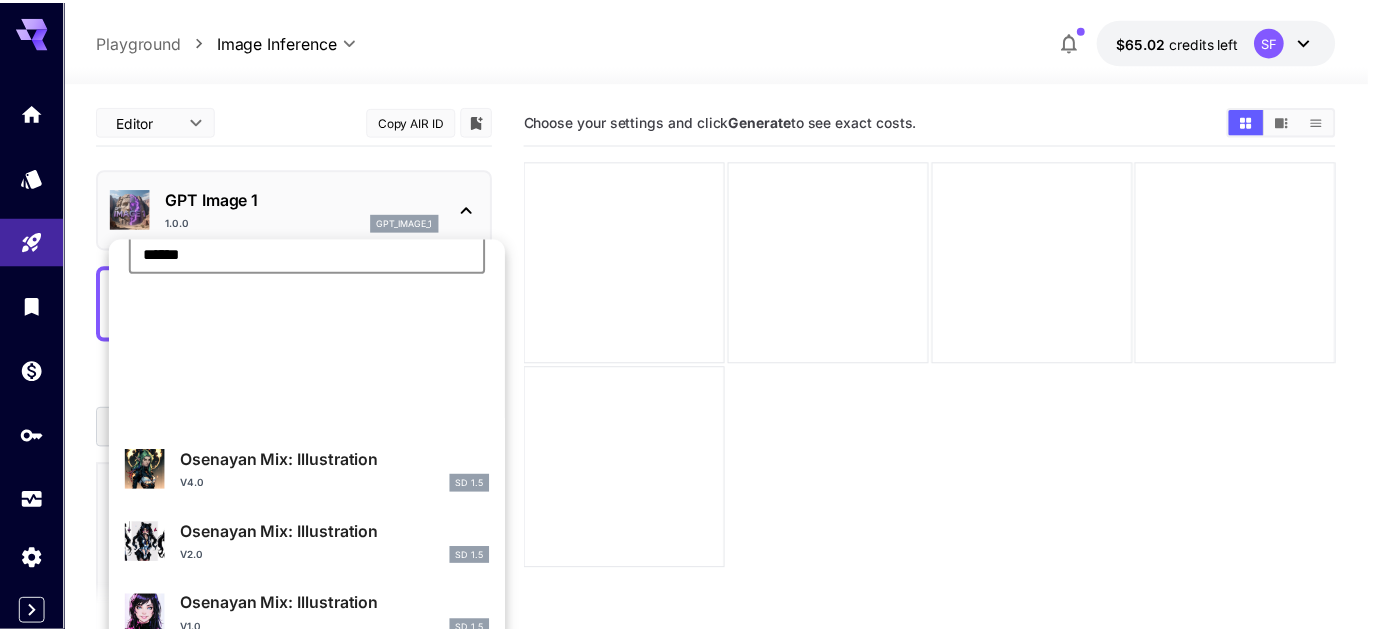 scroll, scrollTop: 0, scrollLeft: 0, axis: both 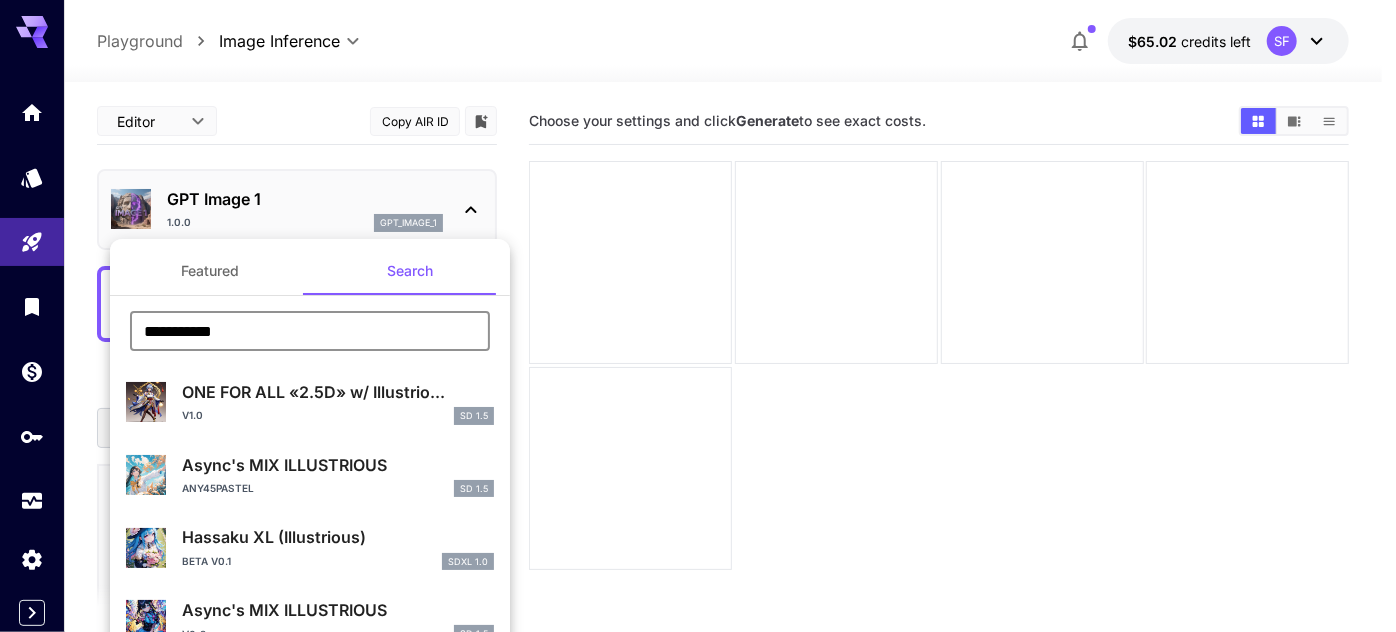 type on "**********" 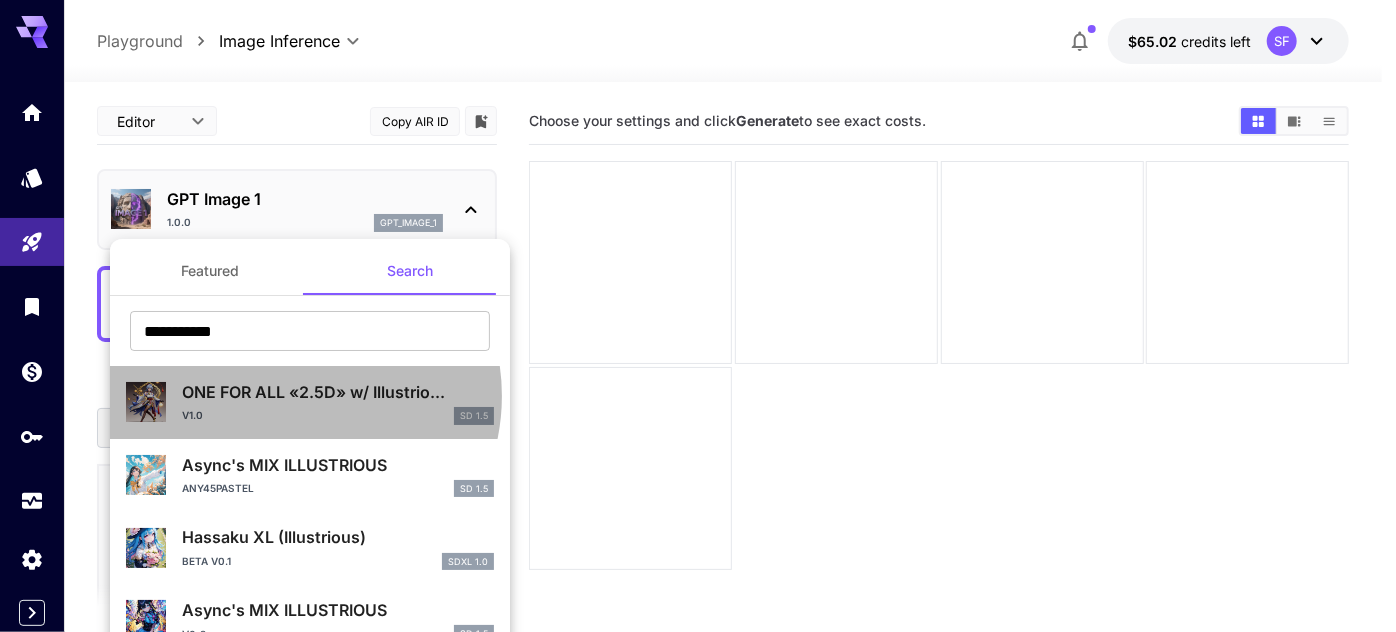 click on "ONE FOR ALL «2.5D» w/ Illustrio..." at bounding box center [338, 392] 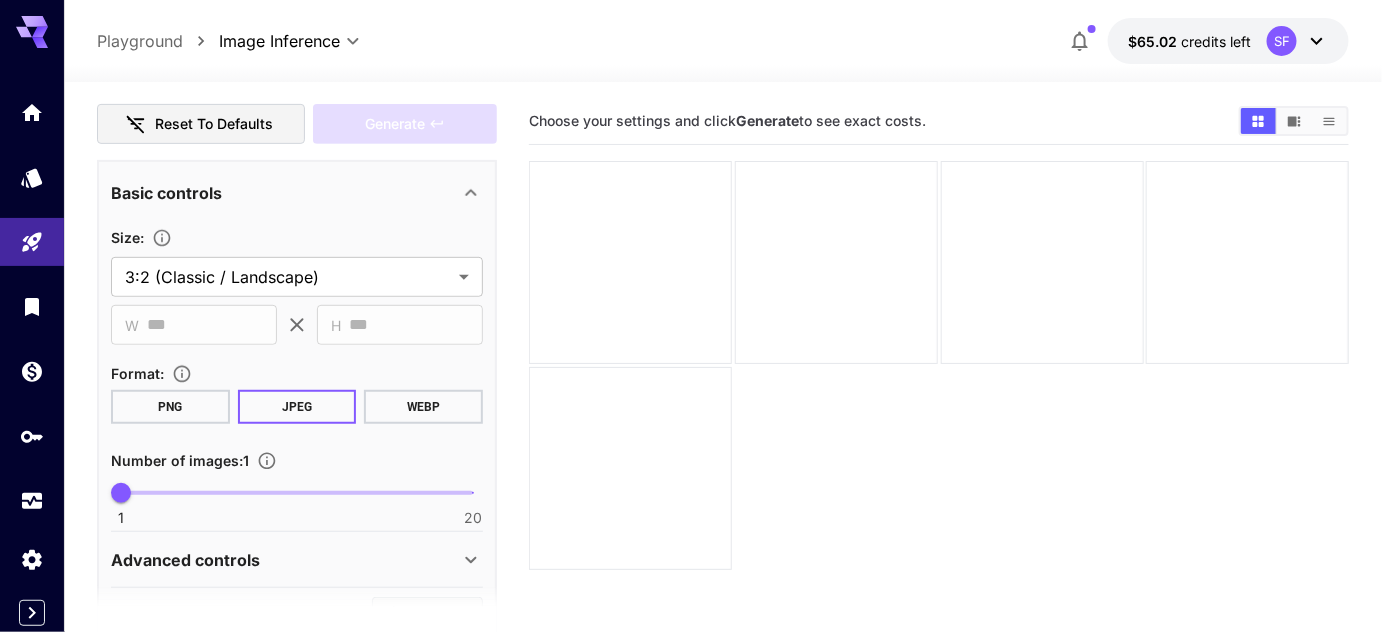 scroll, scrollTop: 303, scrollLeft: 0, axis: vertical 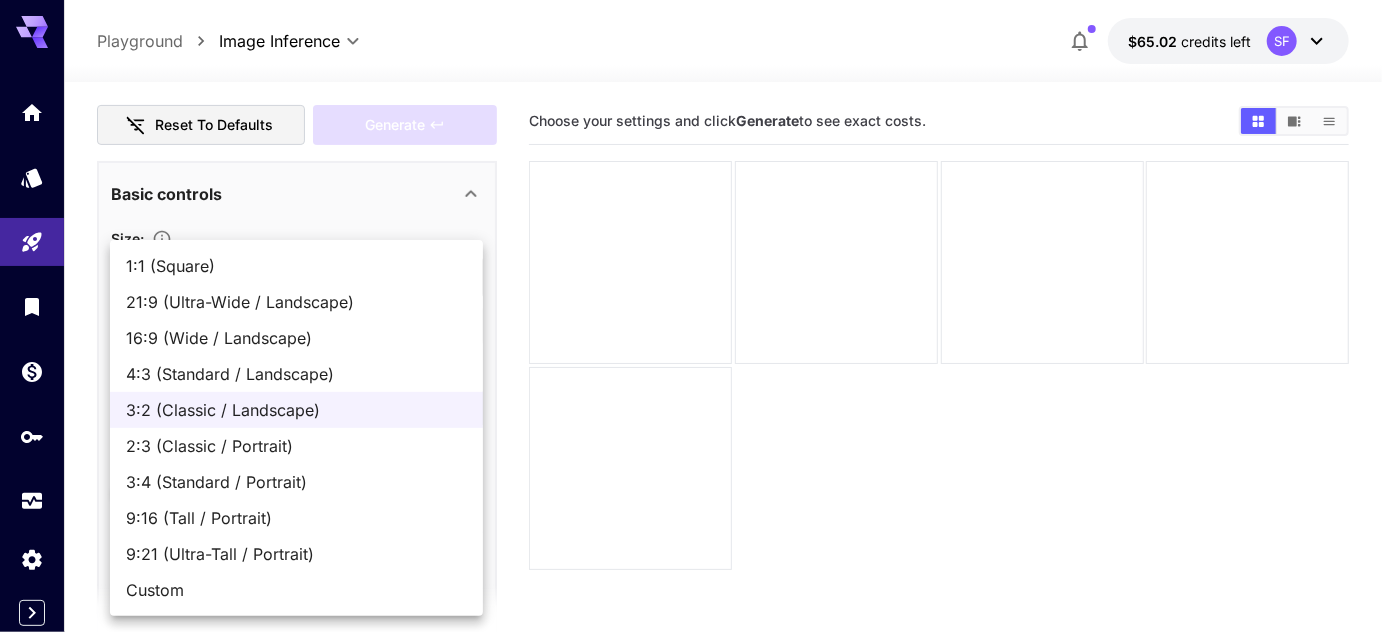 click on "**********" at bounding box center [698, 395] 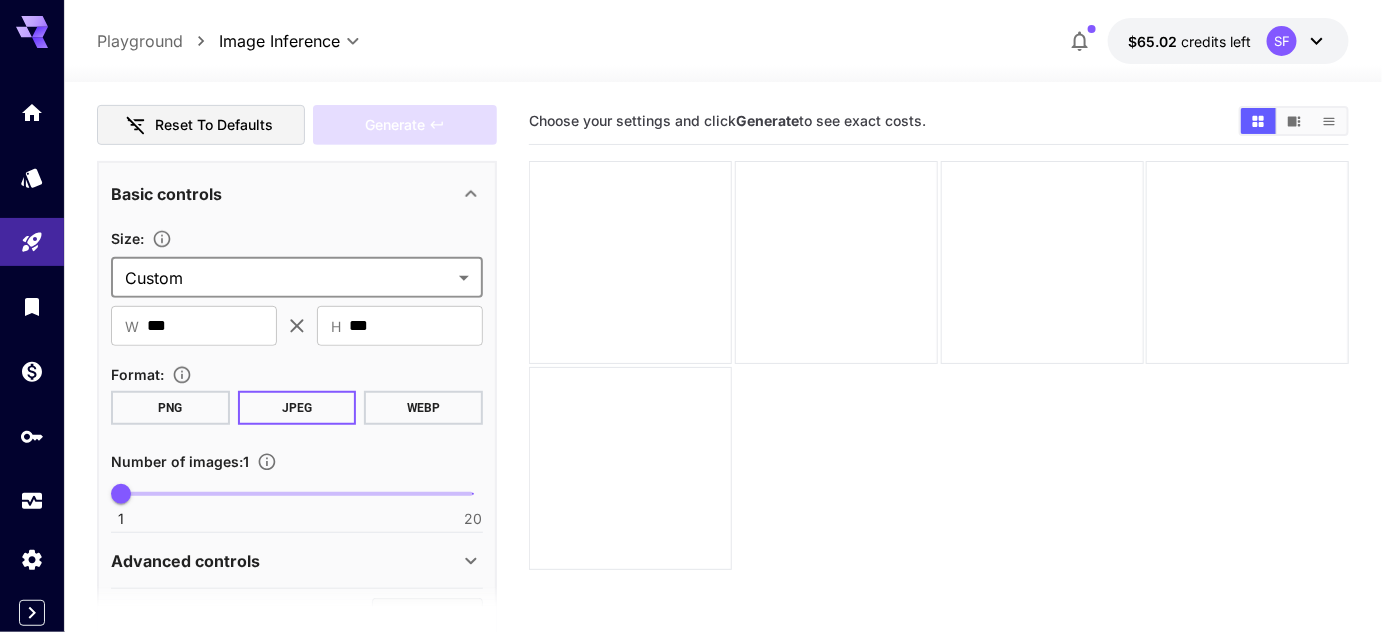 click on "**********" at bounding box center [691, 395] 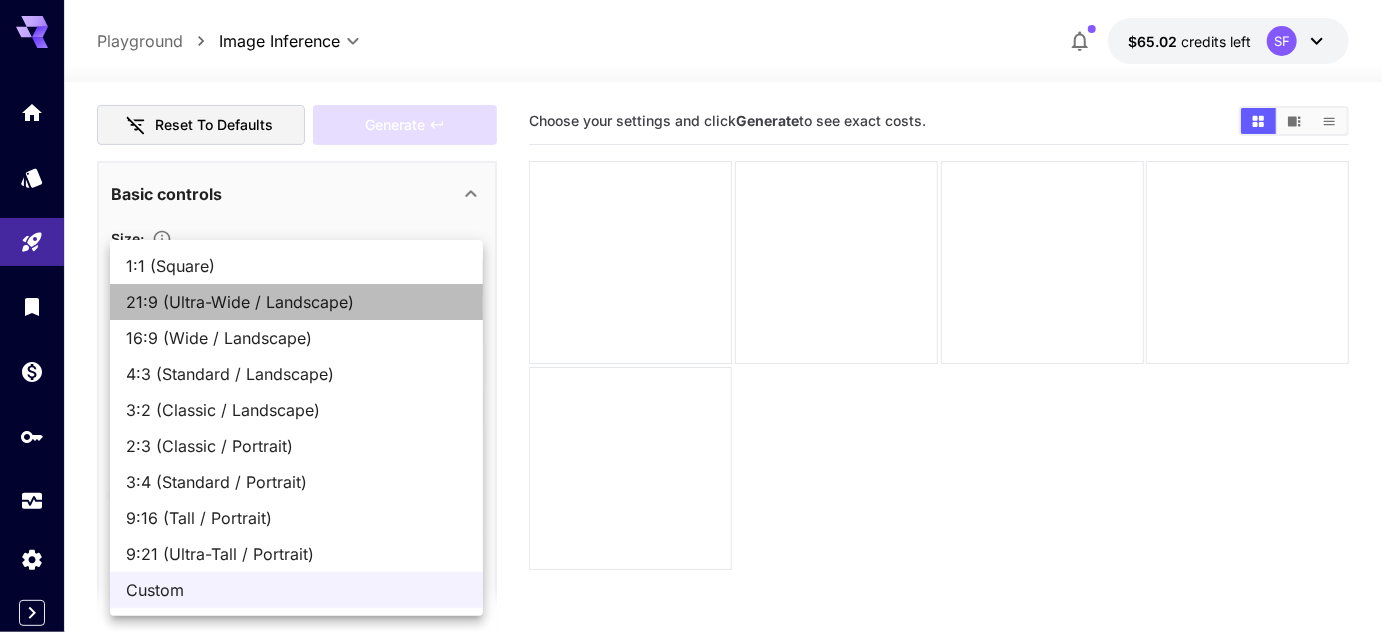 click on "21:9 (Ultra-Wide / Landscape)" at bounding box center (296, 302) 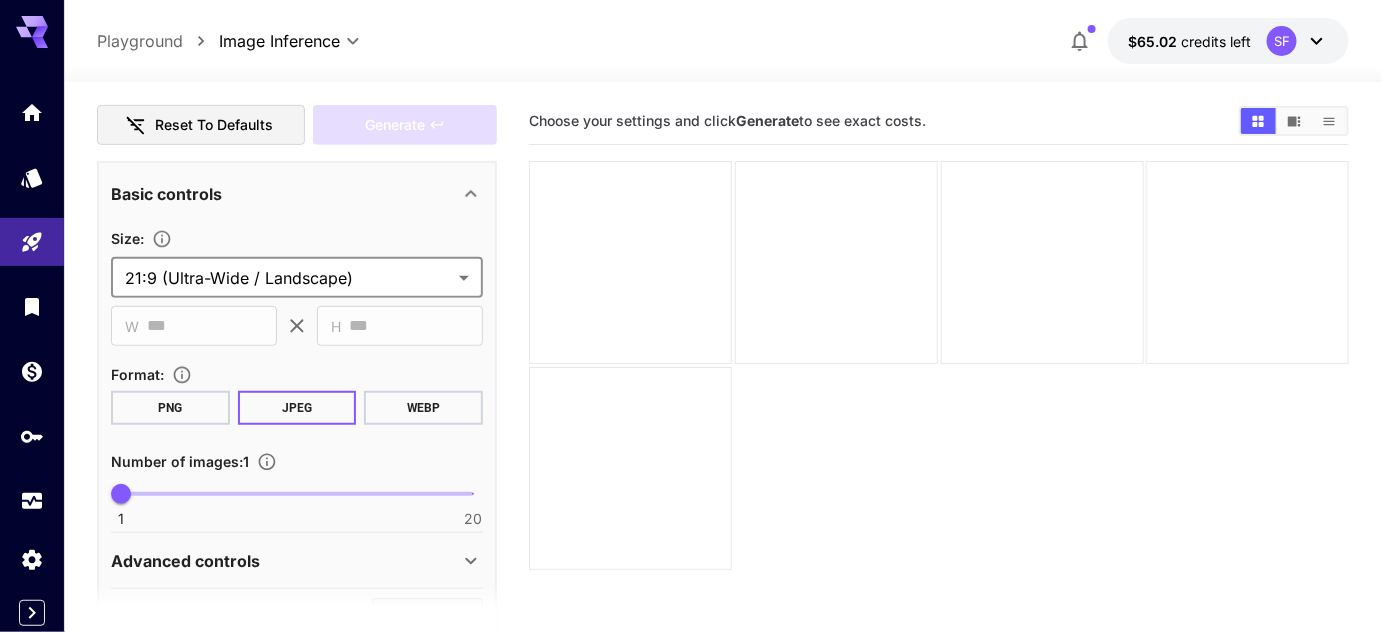 click on "**********" at bounding box center [691, 395] 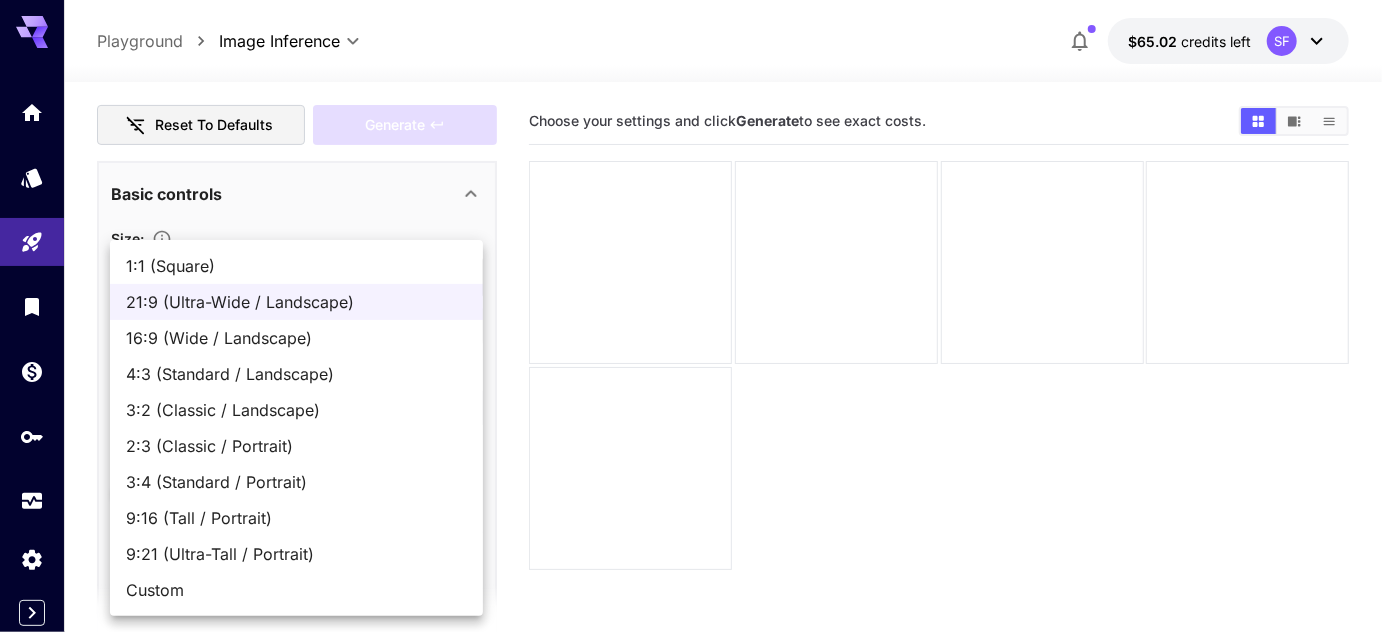 click on "1:1 (Square)" at bounding box center [296, 266] 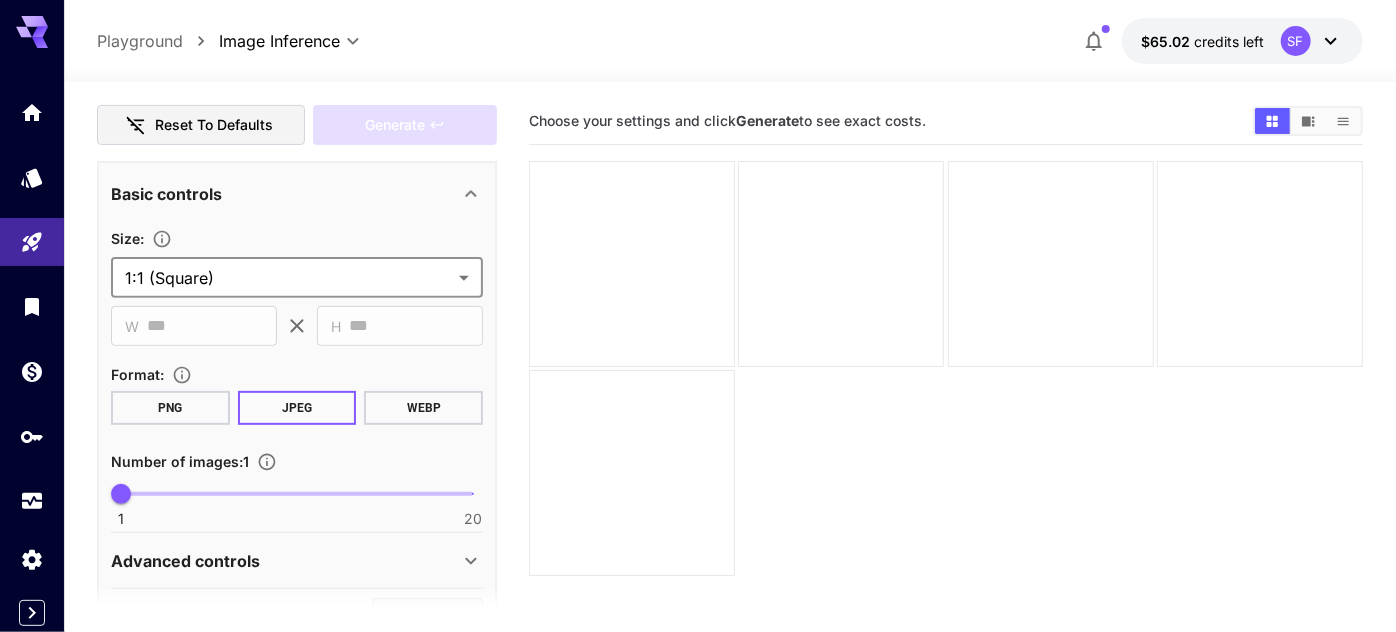 click on "**********" at bounding box center [698, 395] 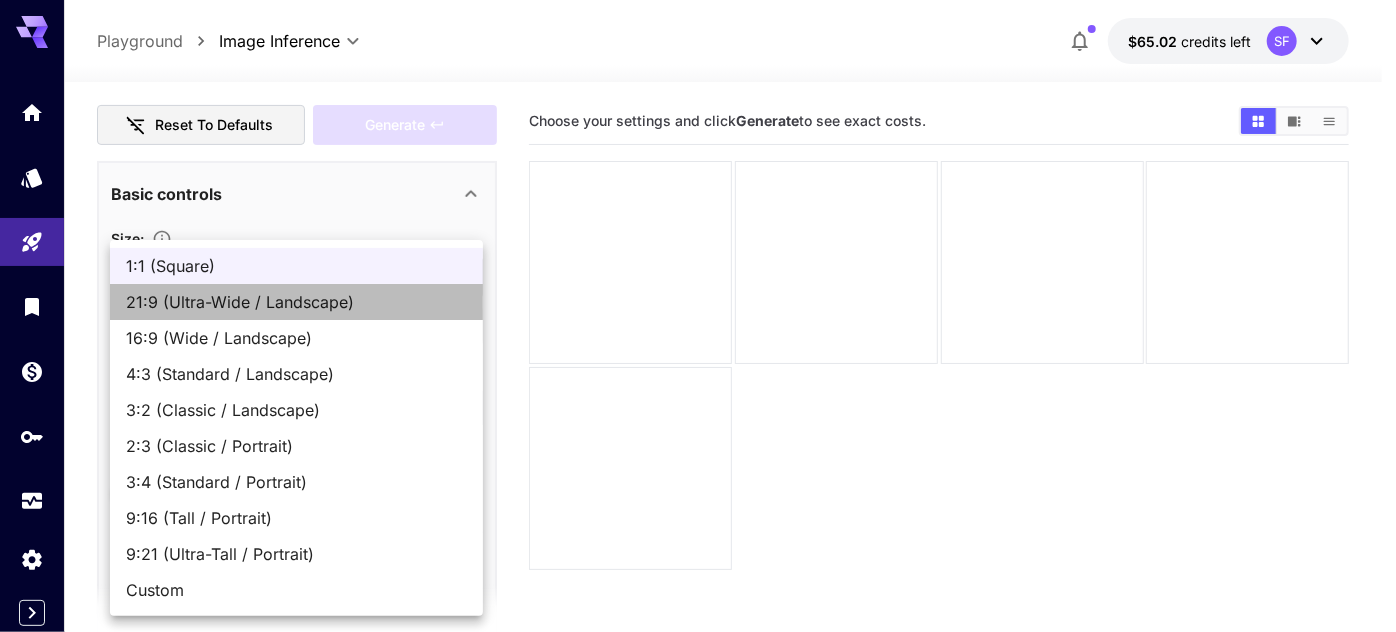 click on "21:9 (Ultra-Wide / Landscape)" at bounding box center [296, 302] 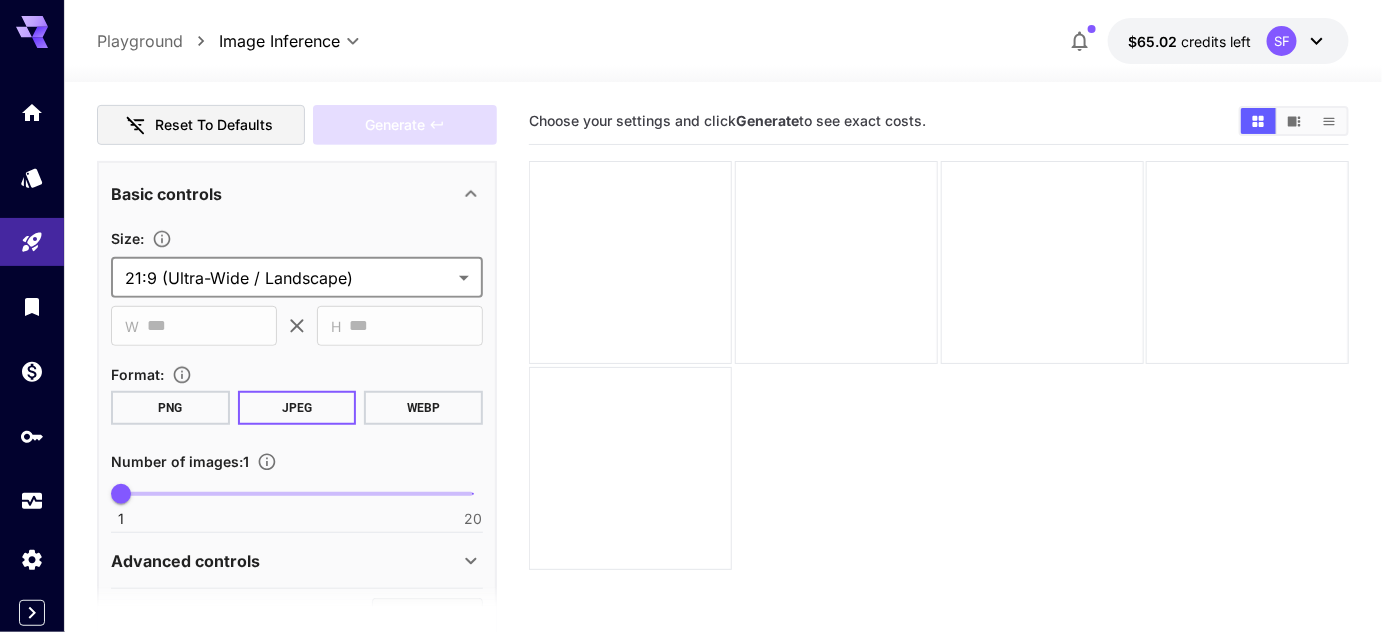 click on "**********" at bounding box center [691, 395] 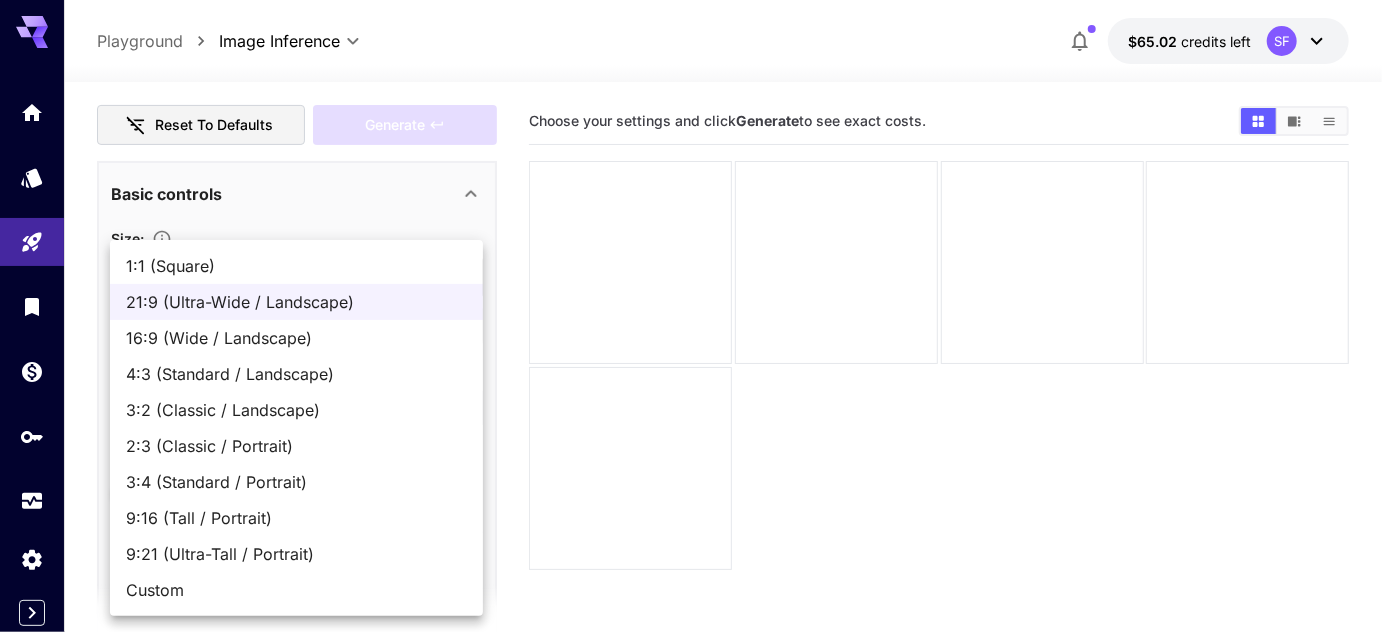 click on "16:9 (Wide / Landscape)" at bounding box center (296, 338) 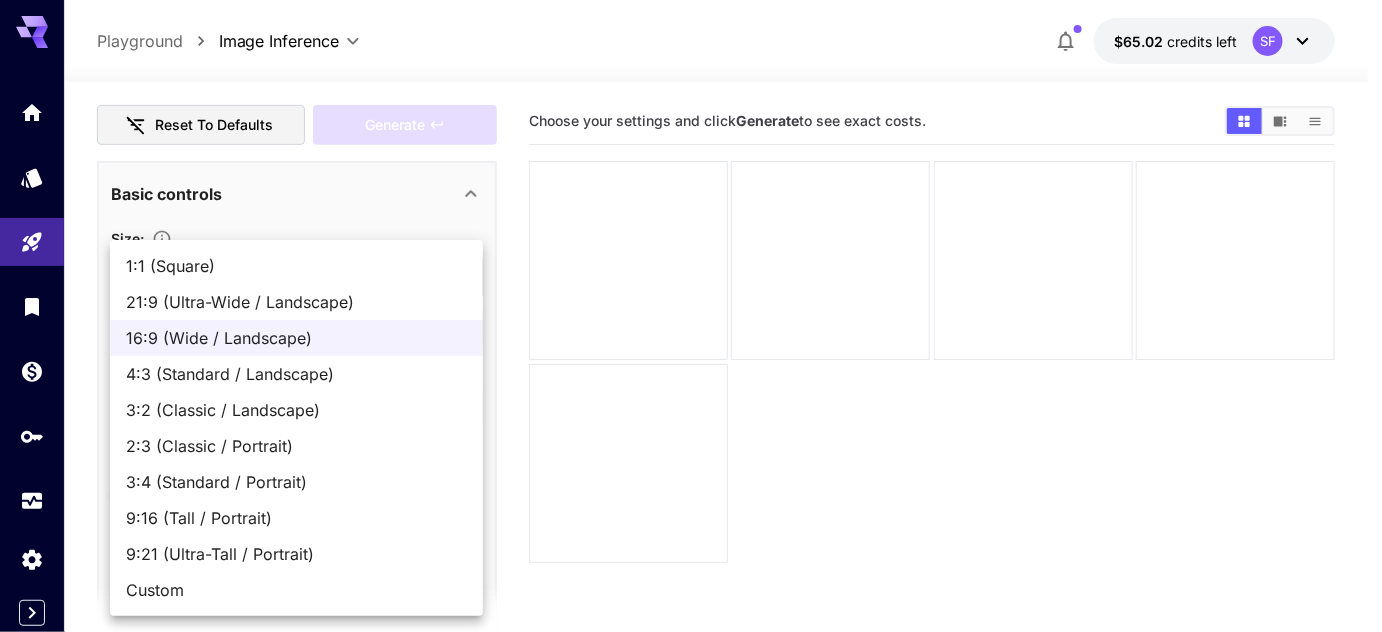 click on "**********" at bounding box center (691, 395) 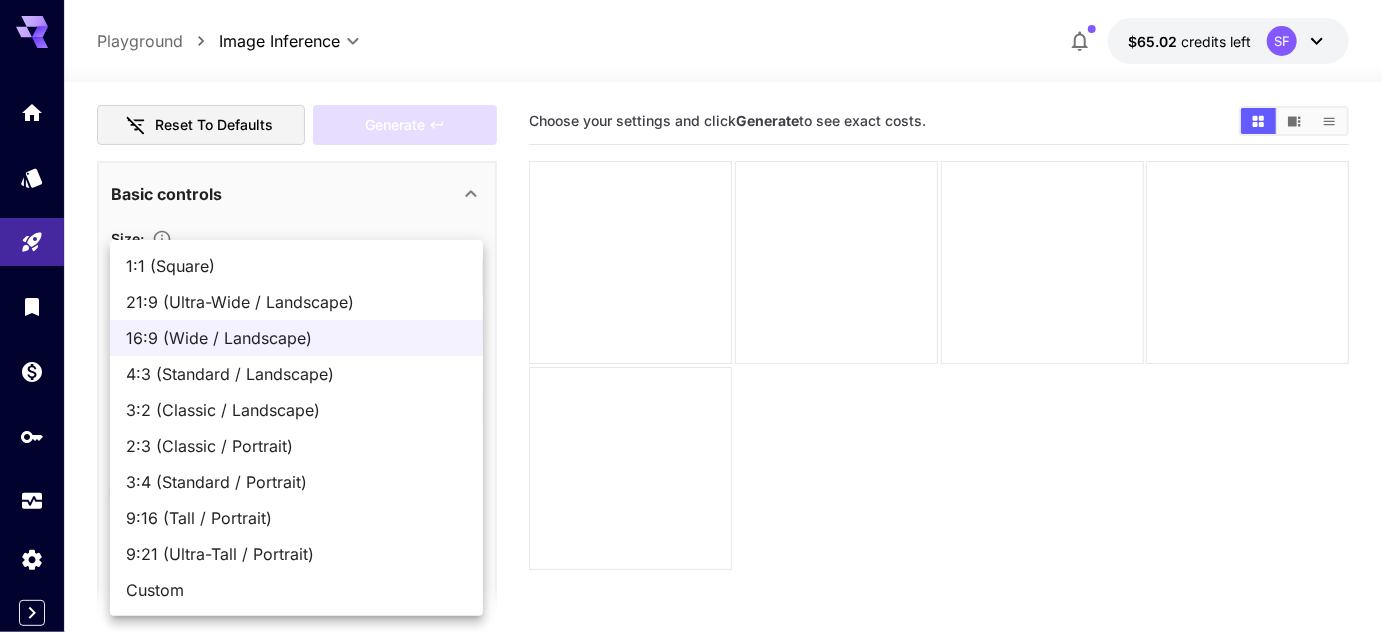 click on "4:3 (Standard / Landscape)" at bounding box center [296, 374] 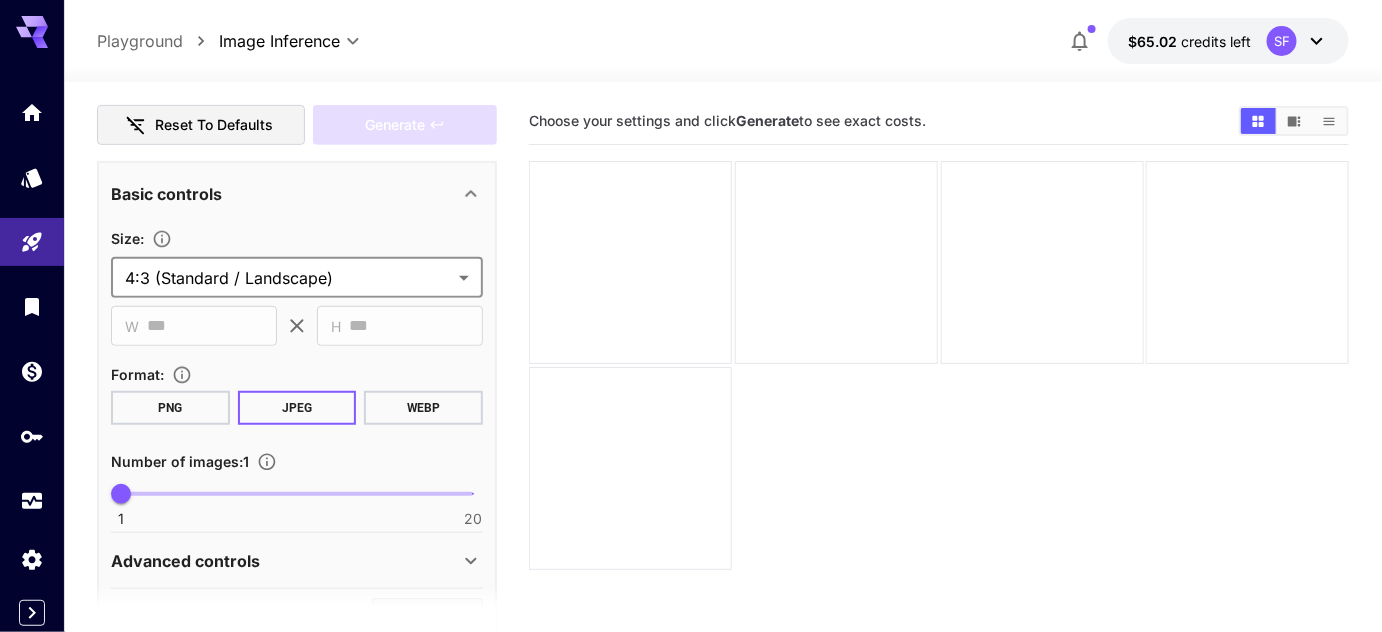 click on "**********" at bounding box center (691, 395) 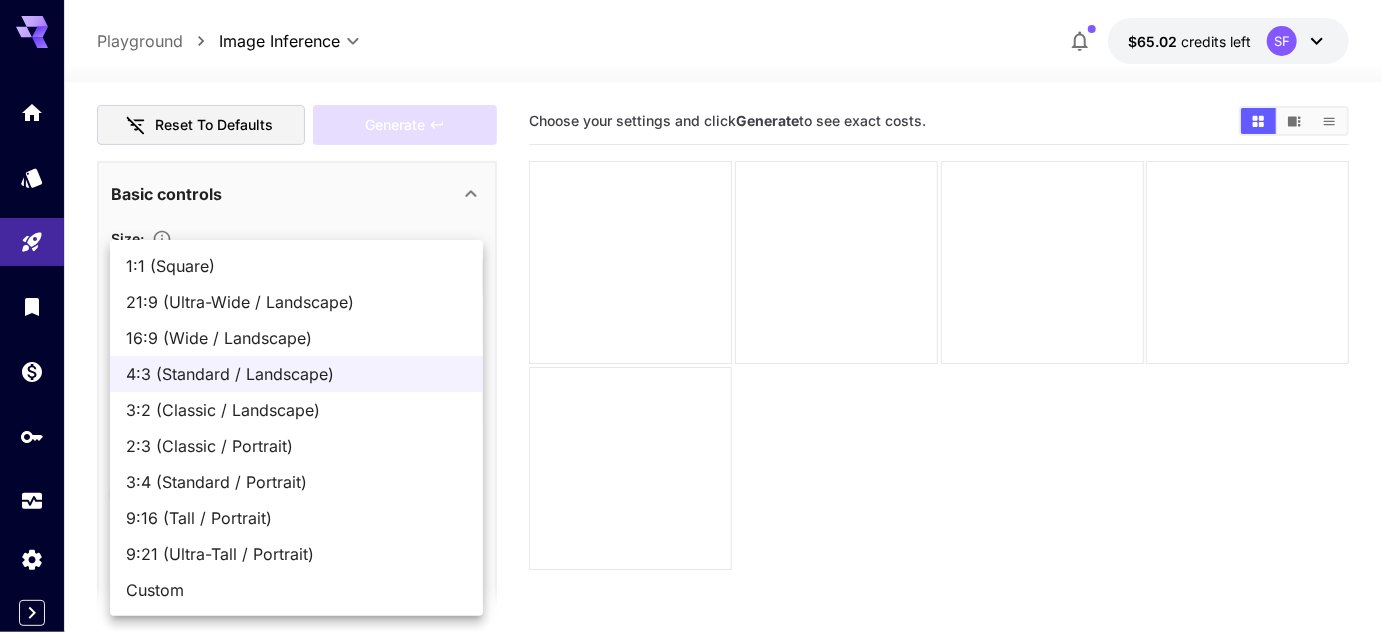 click on "3:2 (Classic / Landscape)" at bounding box center [296, 410] 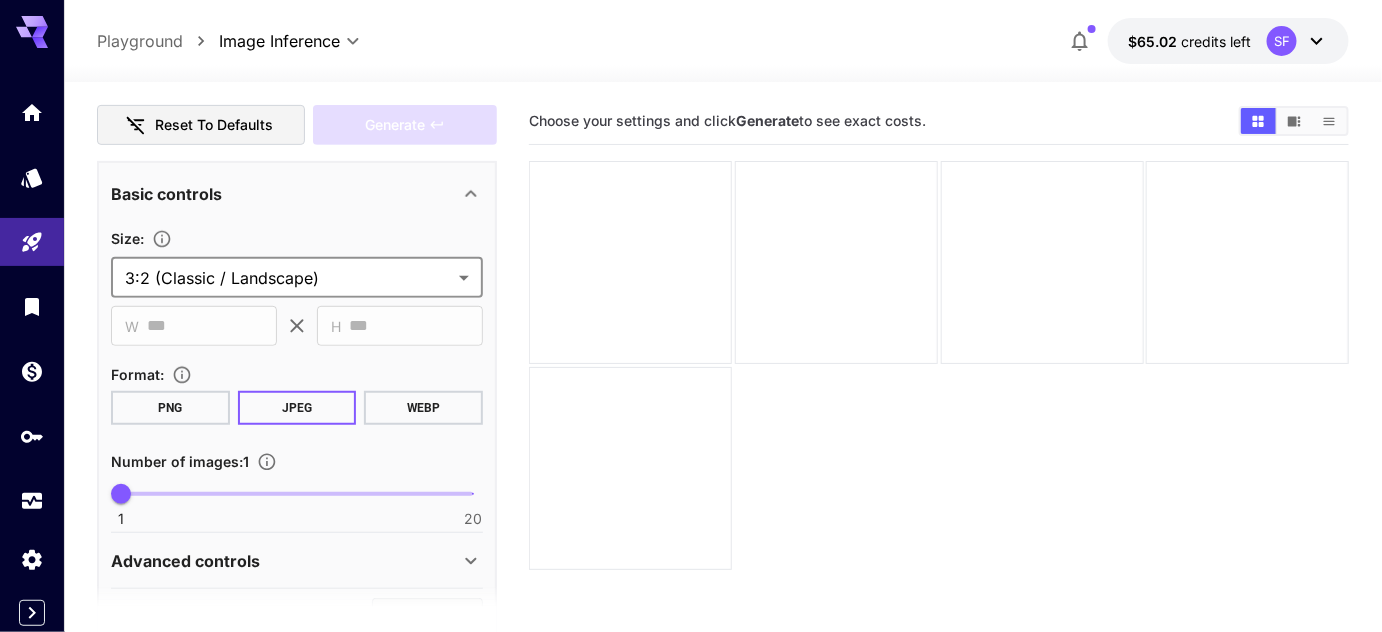 click on "**********" at bounding box center [691, 395] 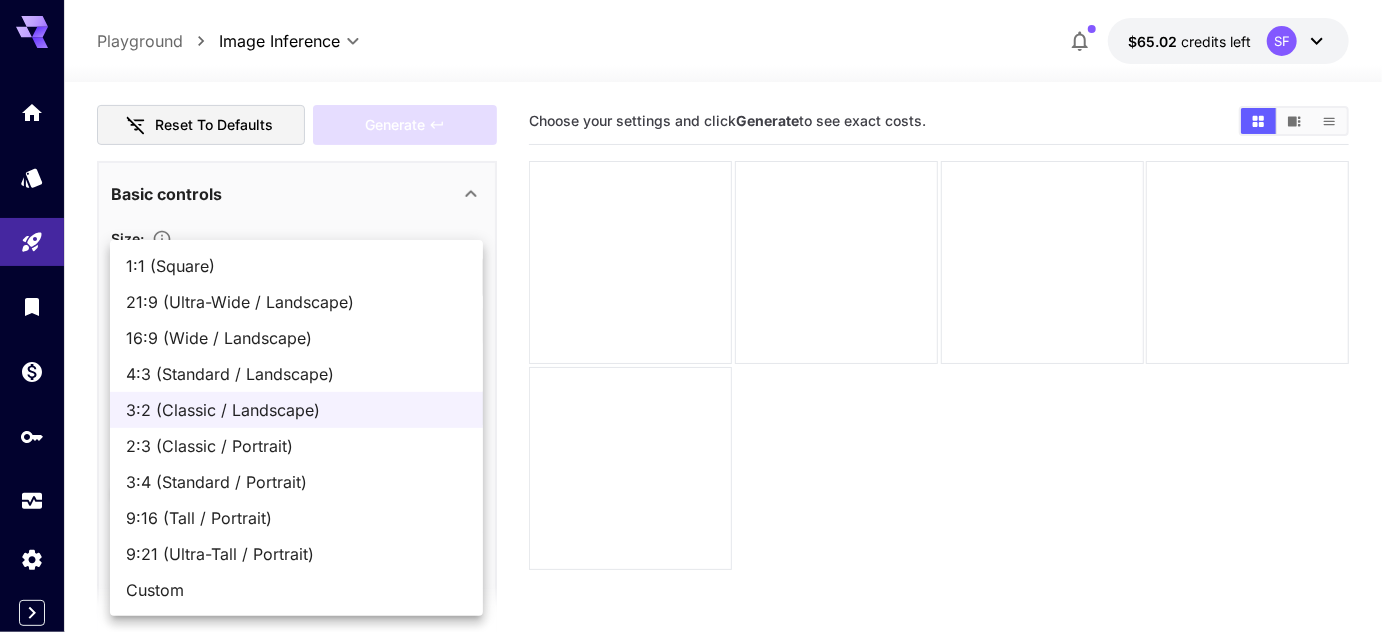 click on "2:3 (Classic / Portrait)" at bounding box center (296, 446) 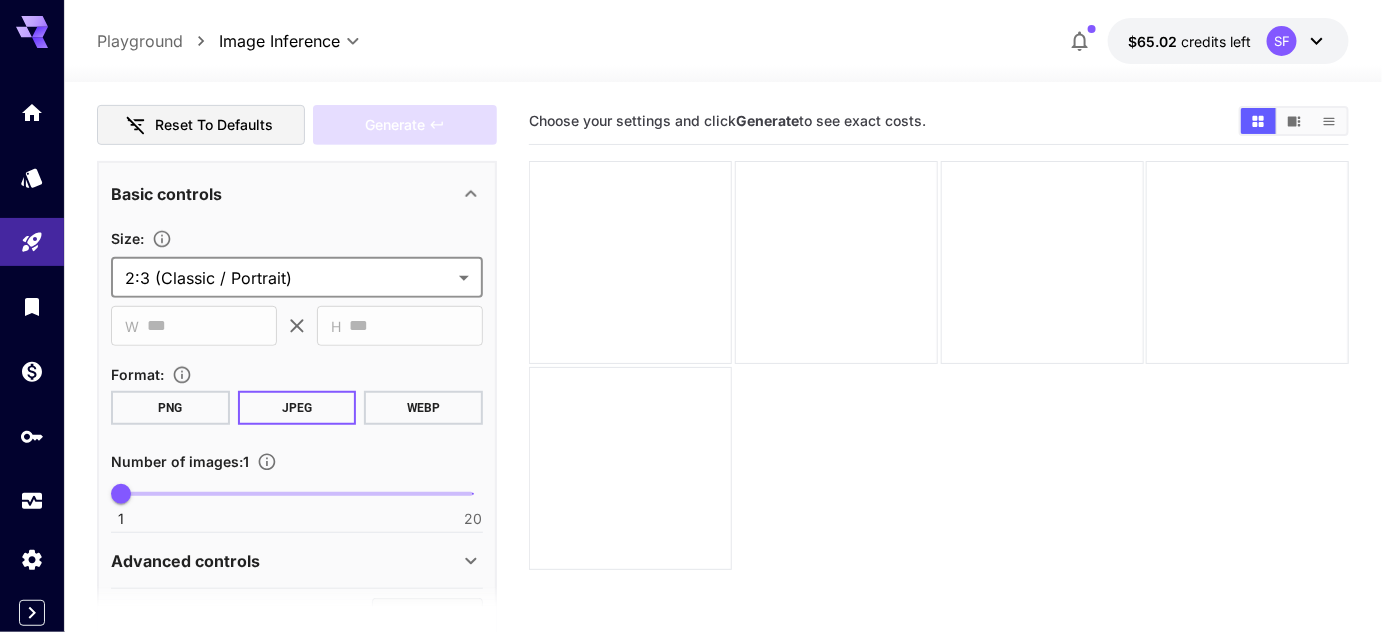 click on "**********" at bounding box center [691, 395] 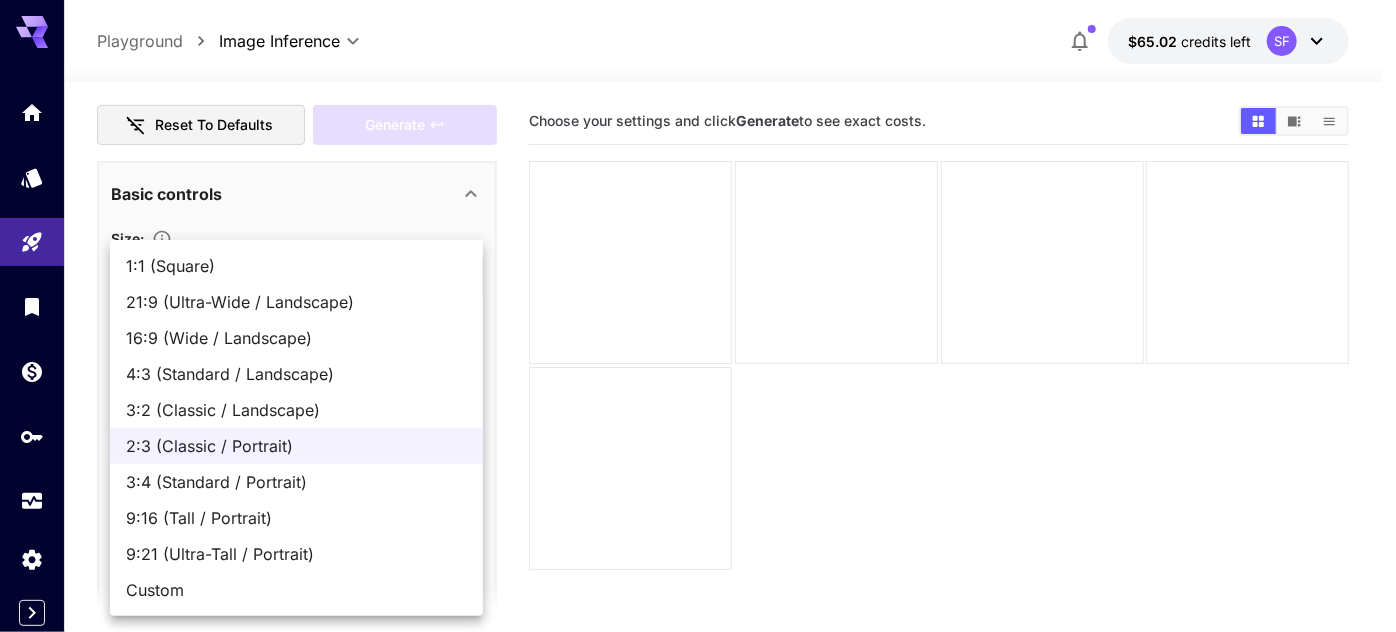 click on "1:1 (Square)" at bounding box center [296, 266] 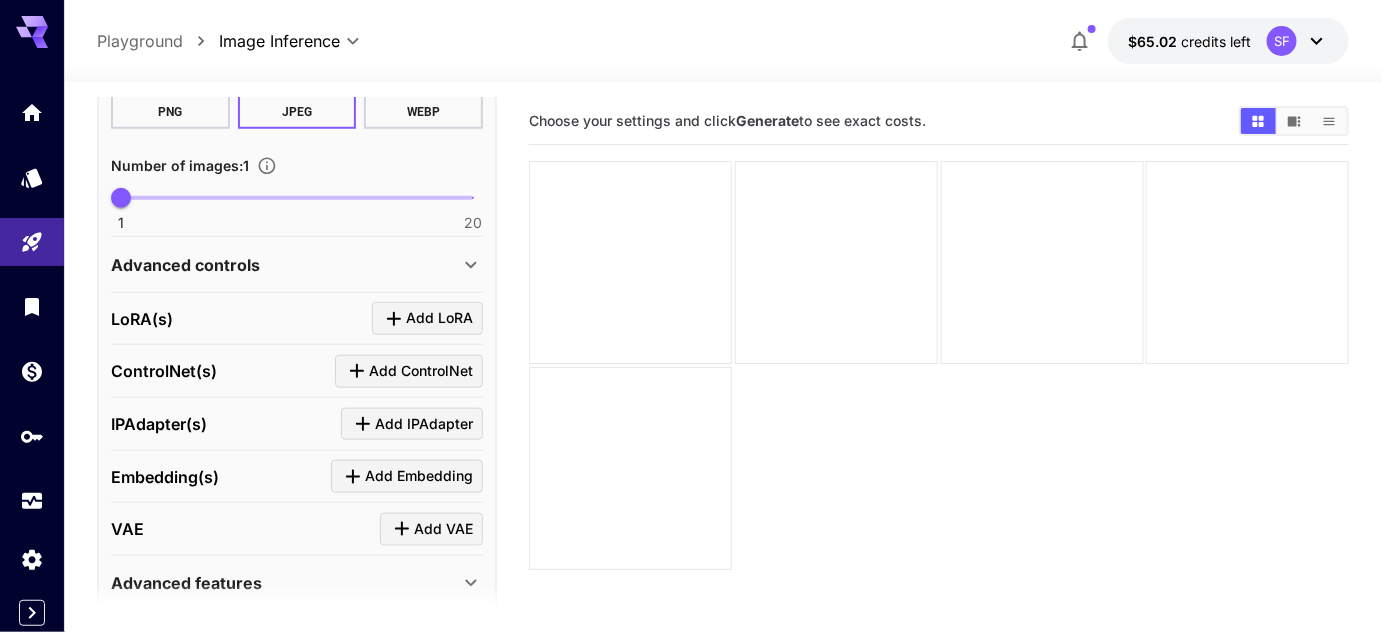 scroll, scrollTop: 605, scrollLeft: 0, axis: vertical 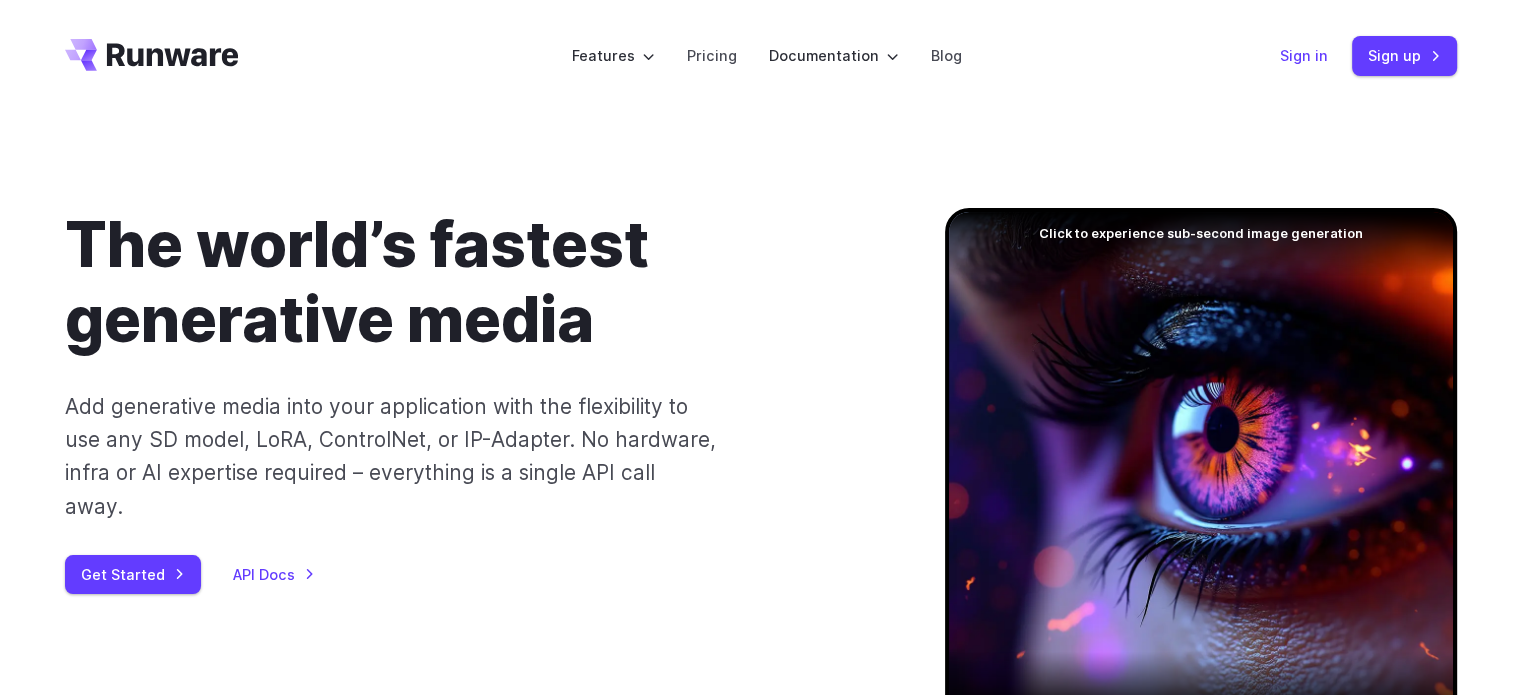click on "Sign in" at bounding box center [1304, 55] 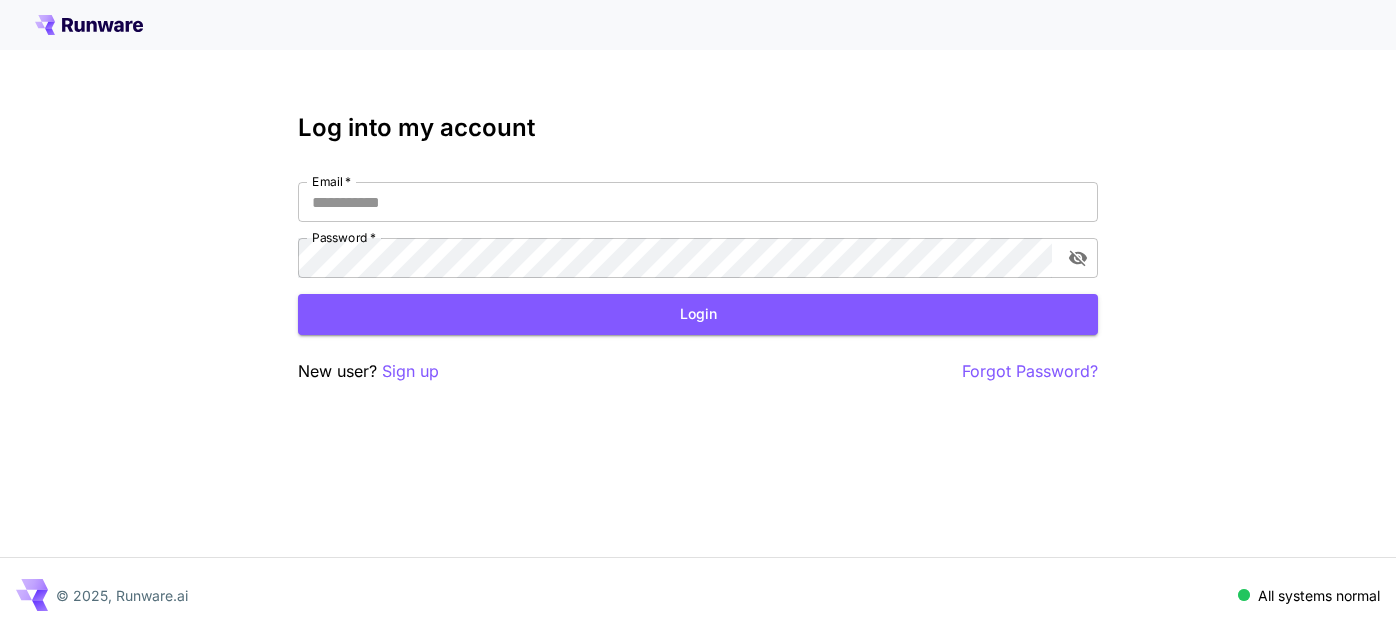 type on "**********" 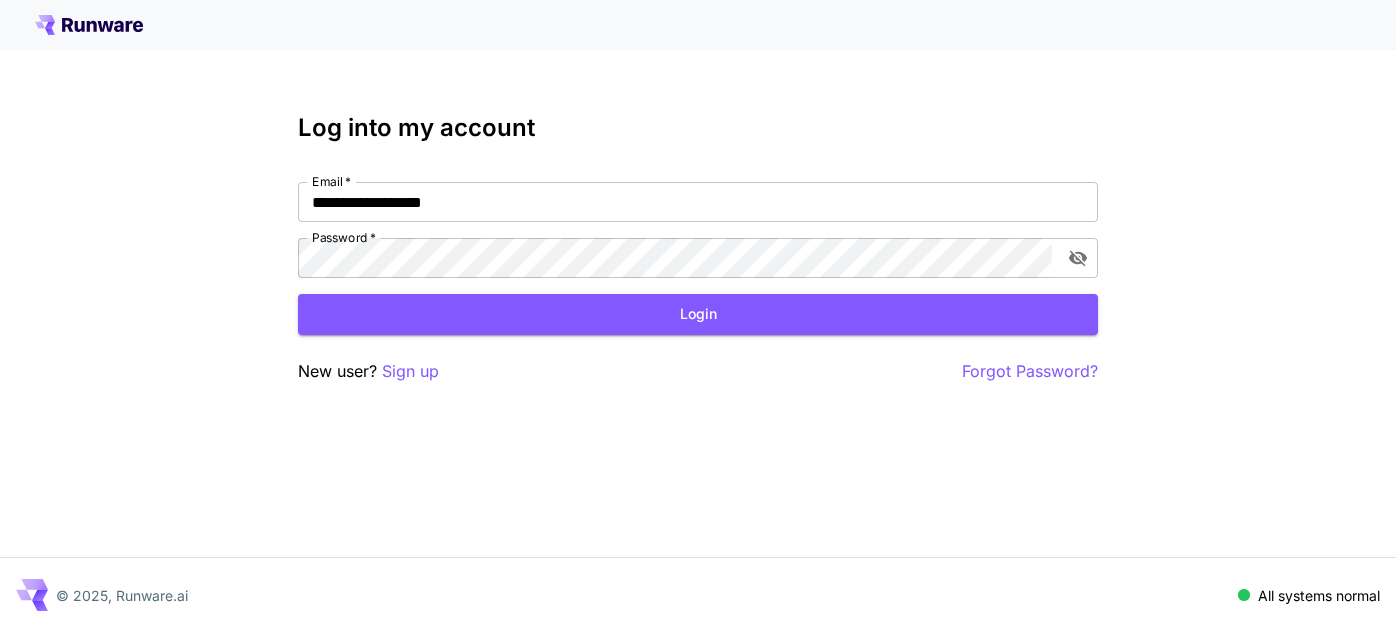 click on "Login" at bounding box center [698, 314] 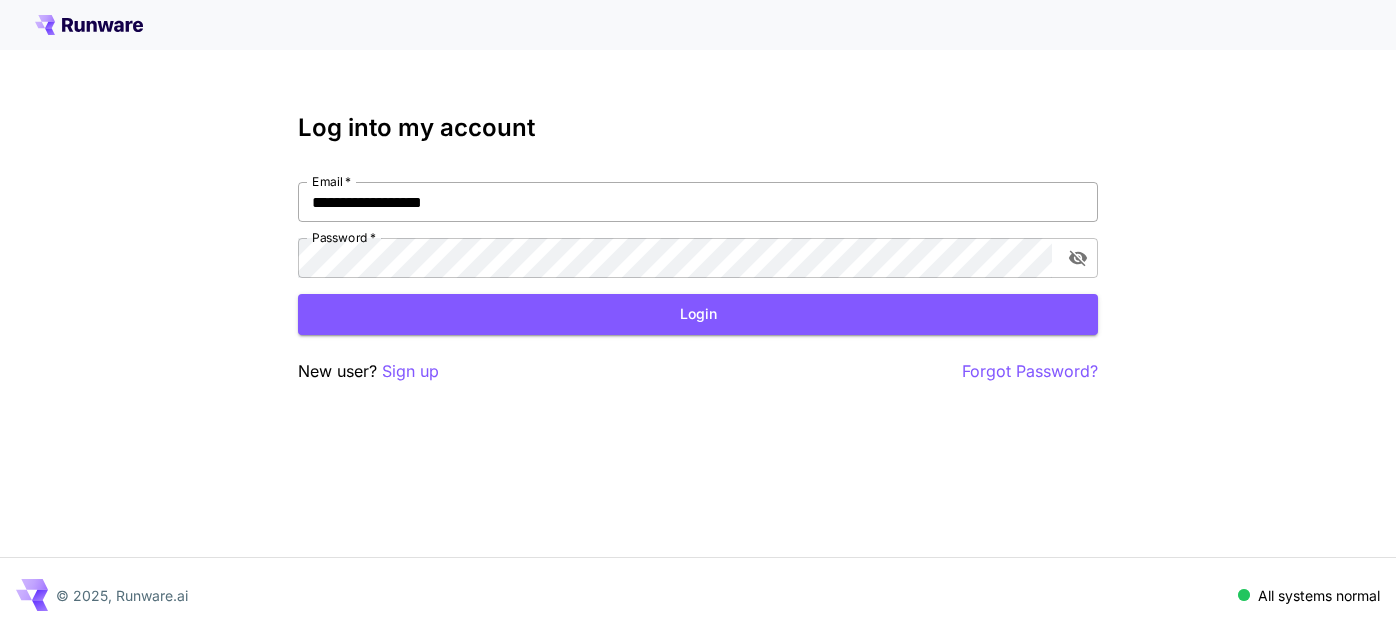 scroll, scrollTop: 0, scrollLeft: 0, axis: both 